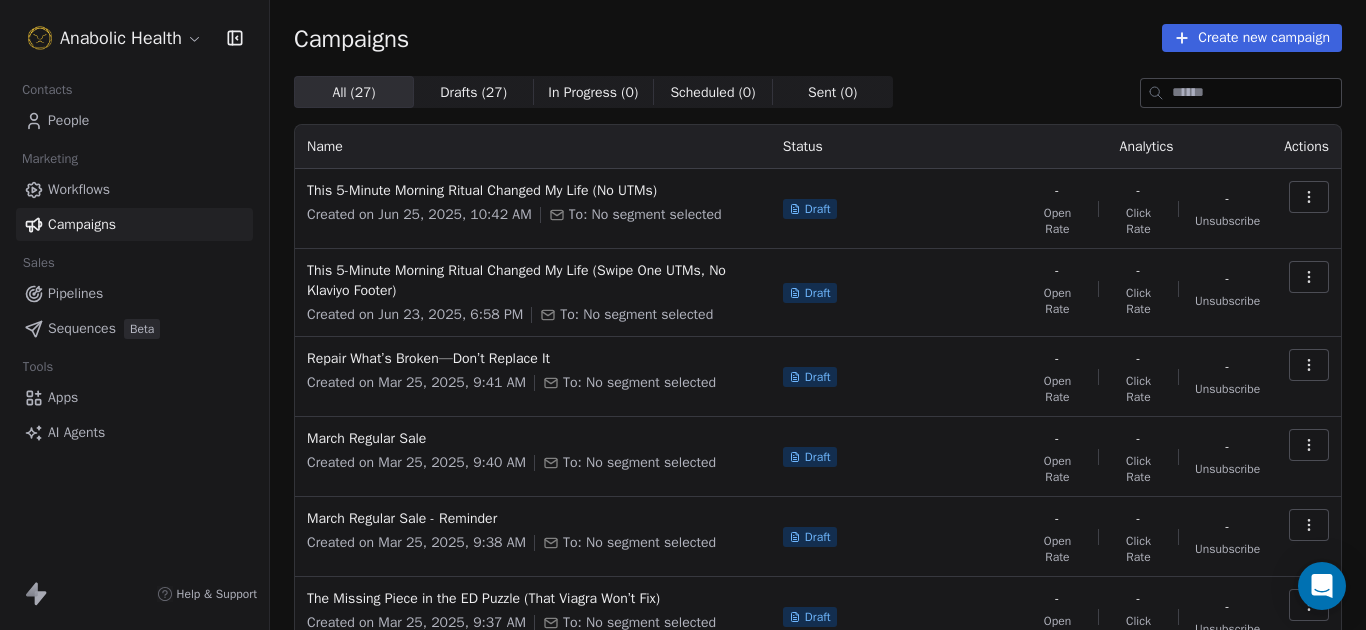 scroll, scrollTop: 0, scrollLeft: 0, axis: both 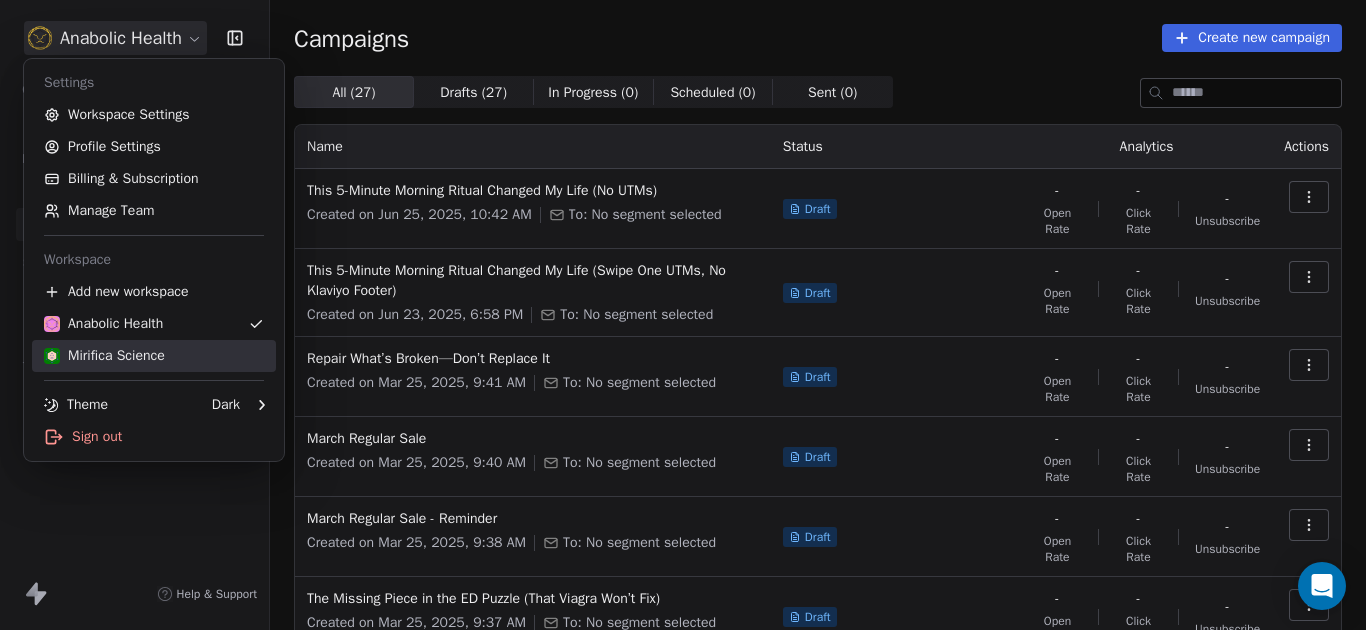 click on "Mirifica Science" at bounding box center (154, 356) 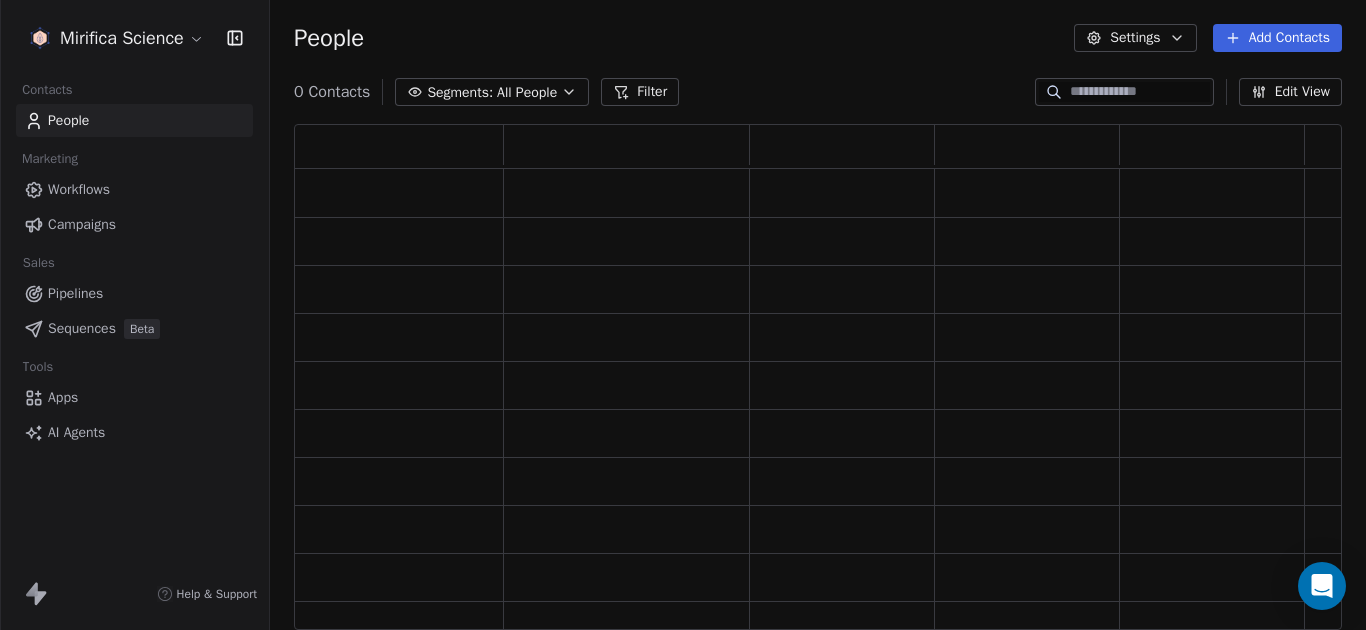 scroll, scrollTop: 16, scrollLeft: 16, axis: both 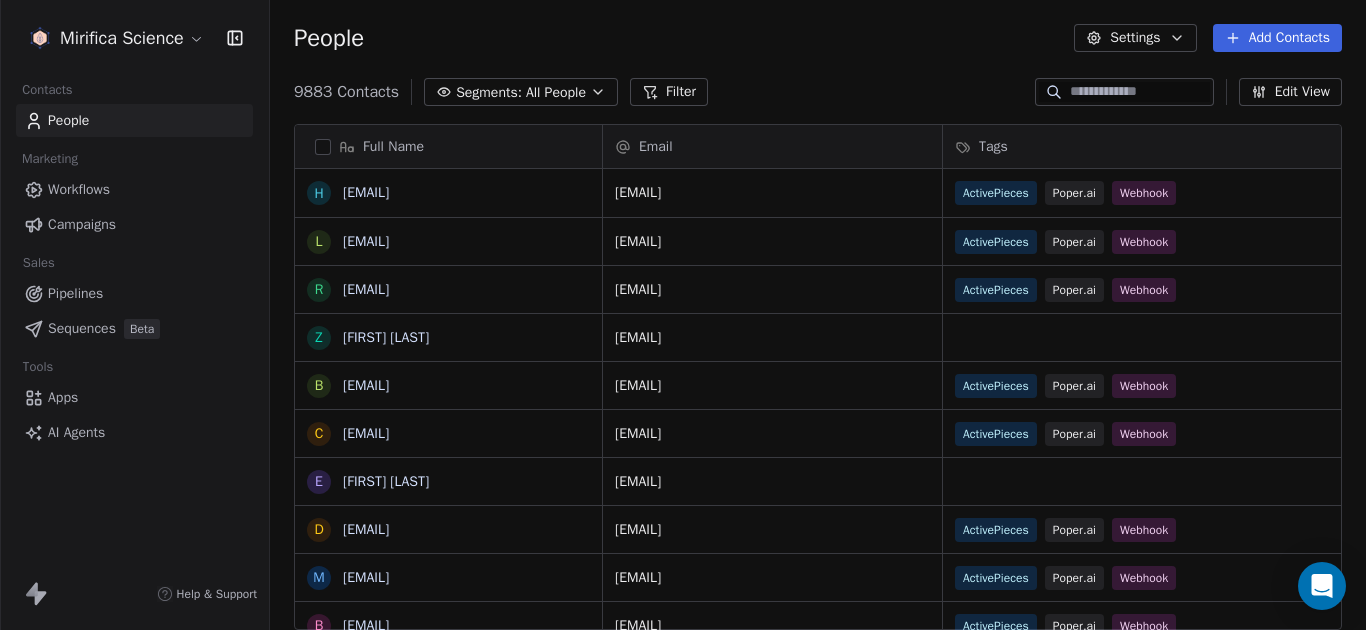 click on "Campaigns" at bounding box center (82, 224) 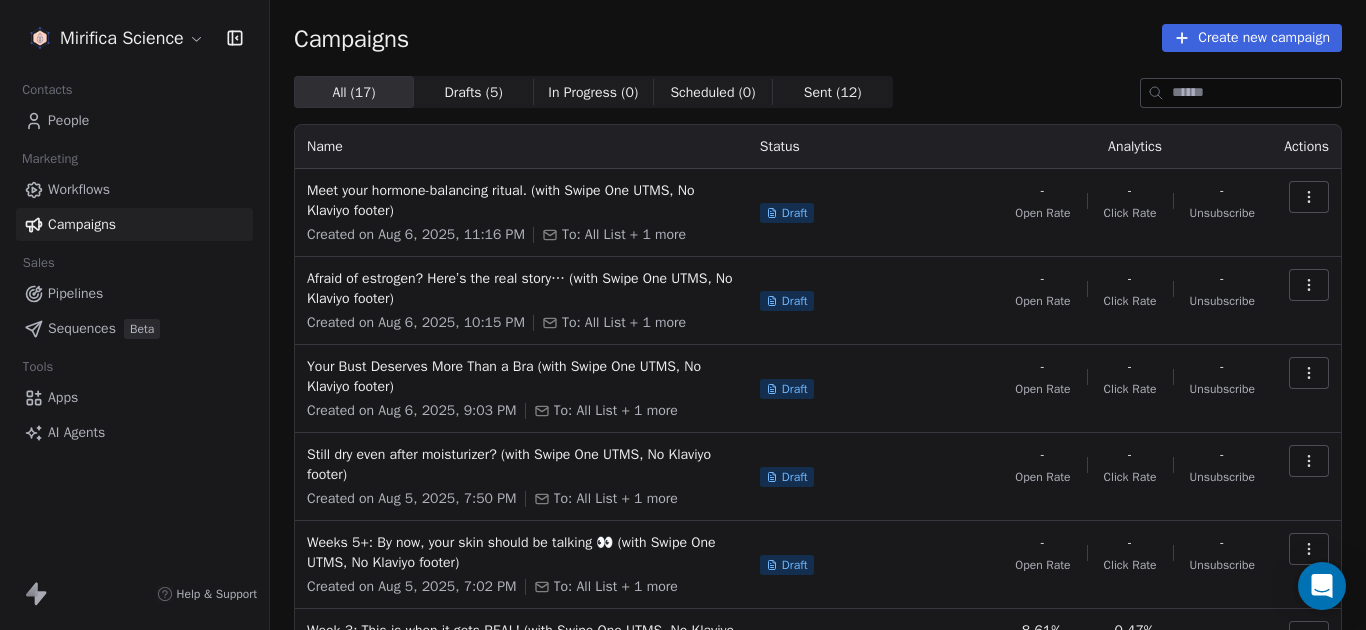 click on "Scheduled ( 0 )" at bounding box center (712, 92) 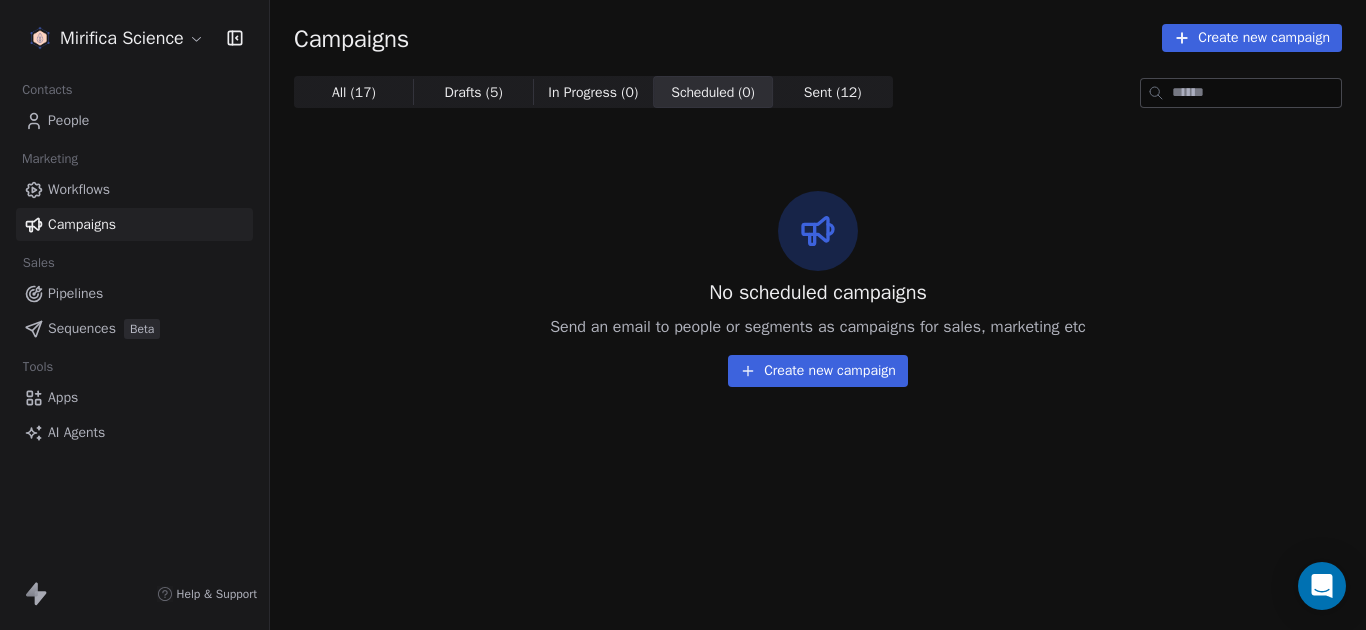 click on "Drafts ( 5 )" at bounding box center [473, 92] 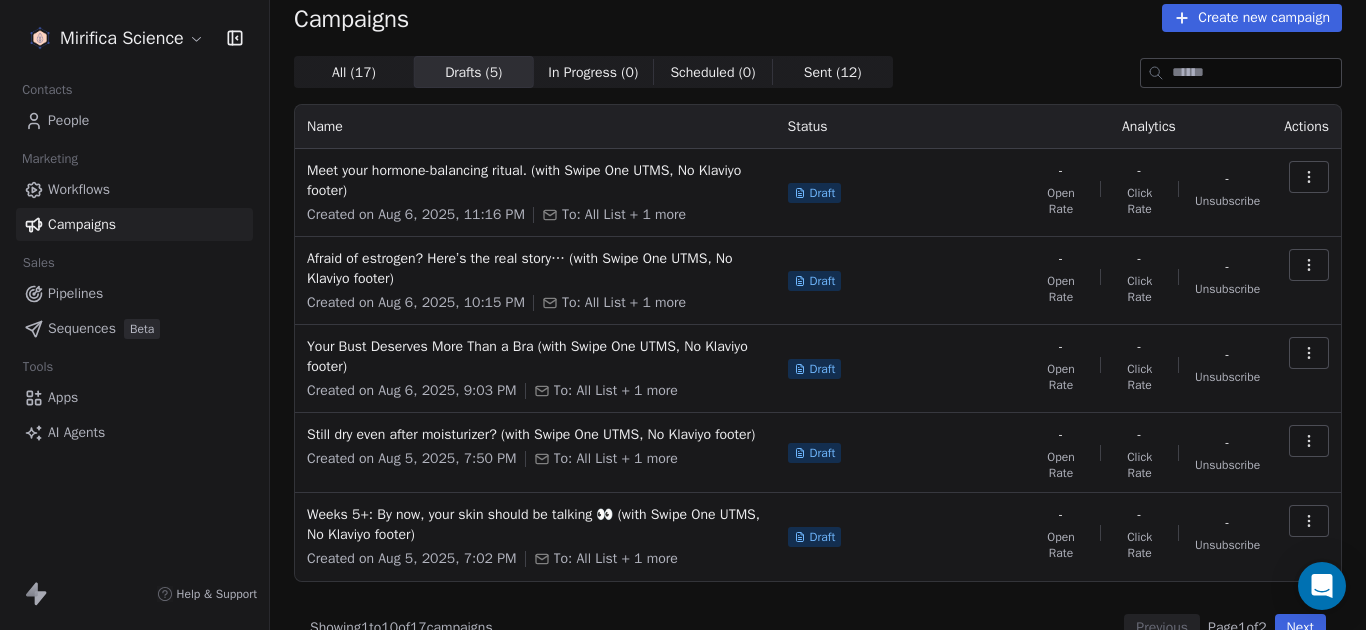 scroll, scrollTop: 0, scrollLeft: 0, axis: both 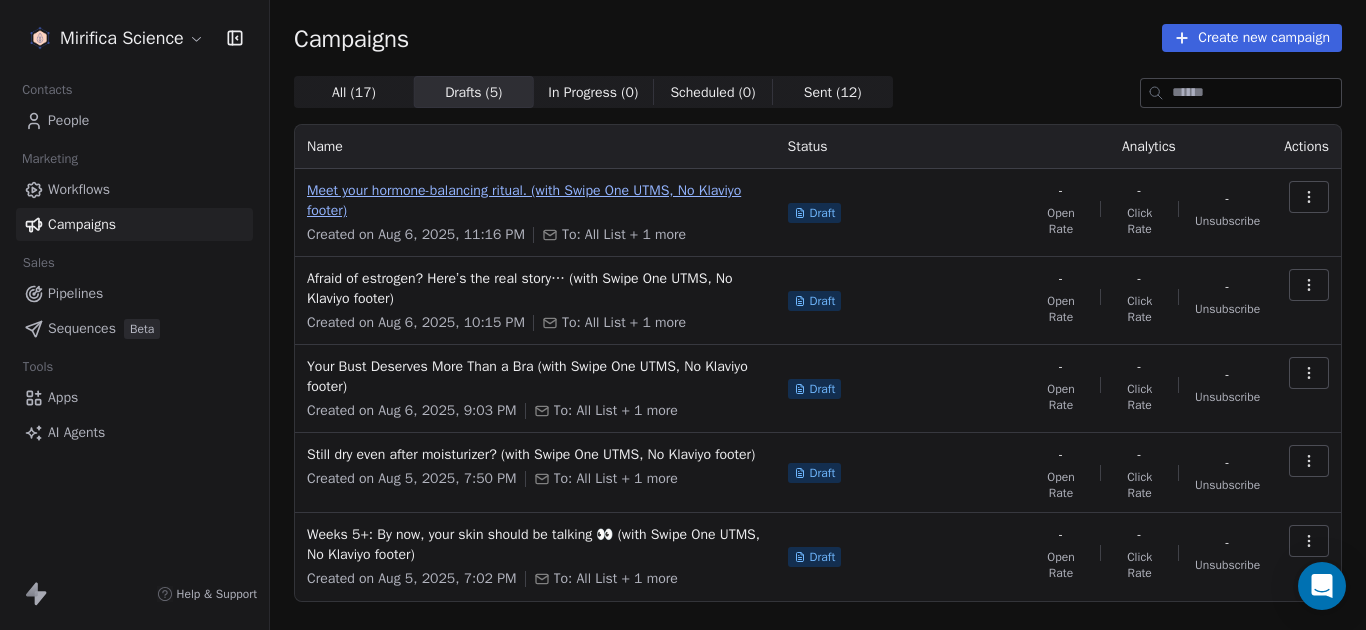 click on "Meet your hormone-balancing ritual. (with Swipe One UTMS, No Klaviyo footer)" at bounding box center (535, 201) 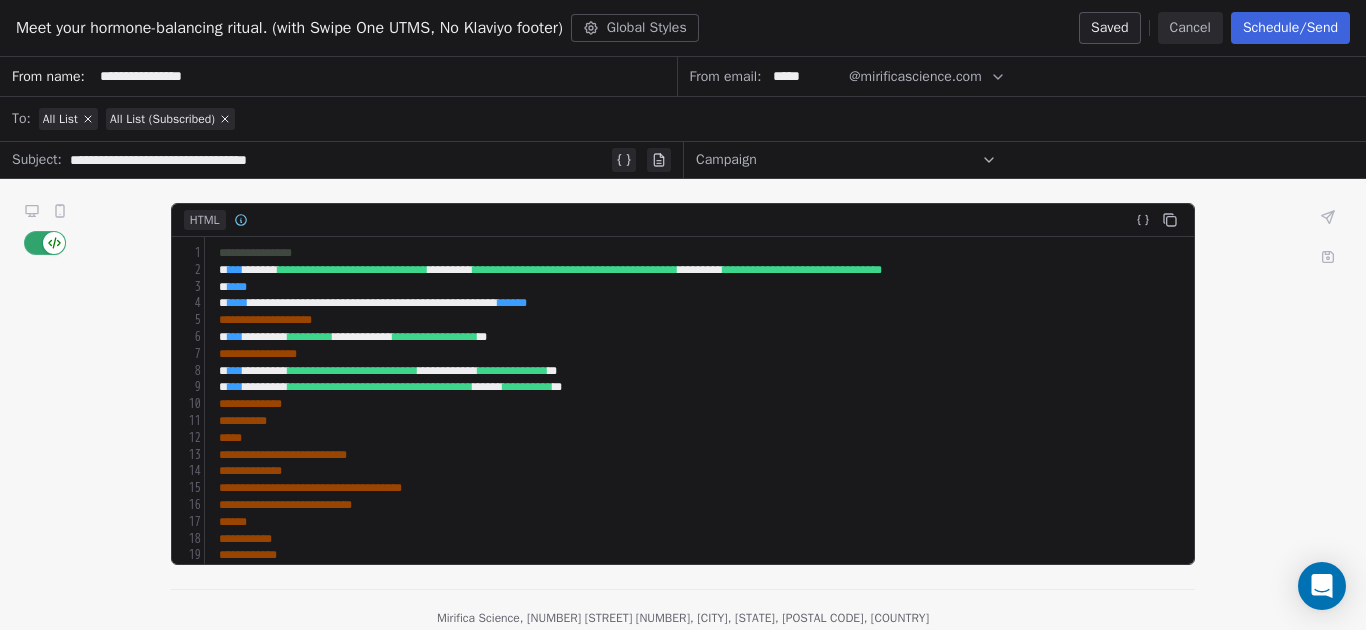 click 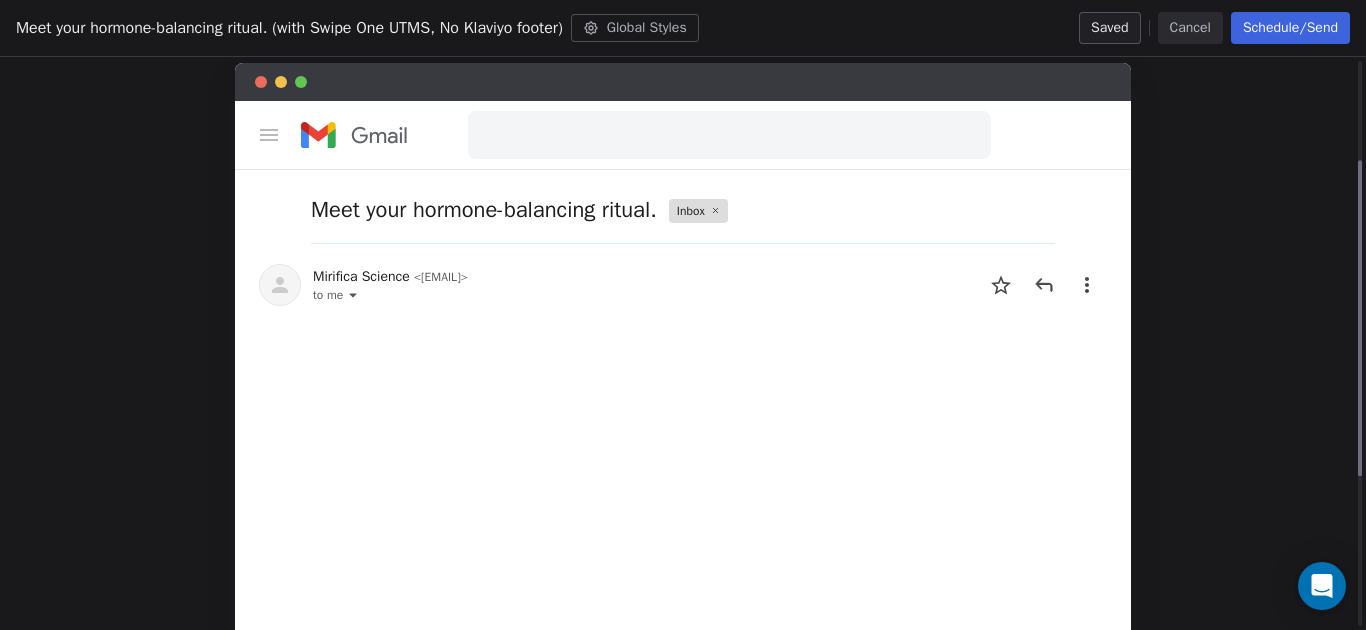 scroll, scrollTop: 452, scrollLeft: 0, axis: vertical 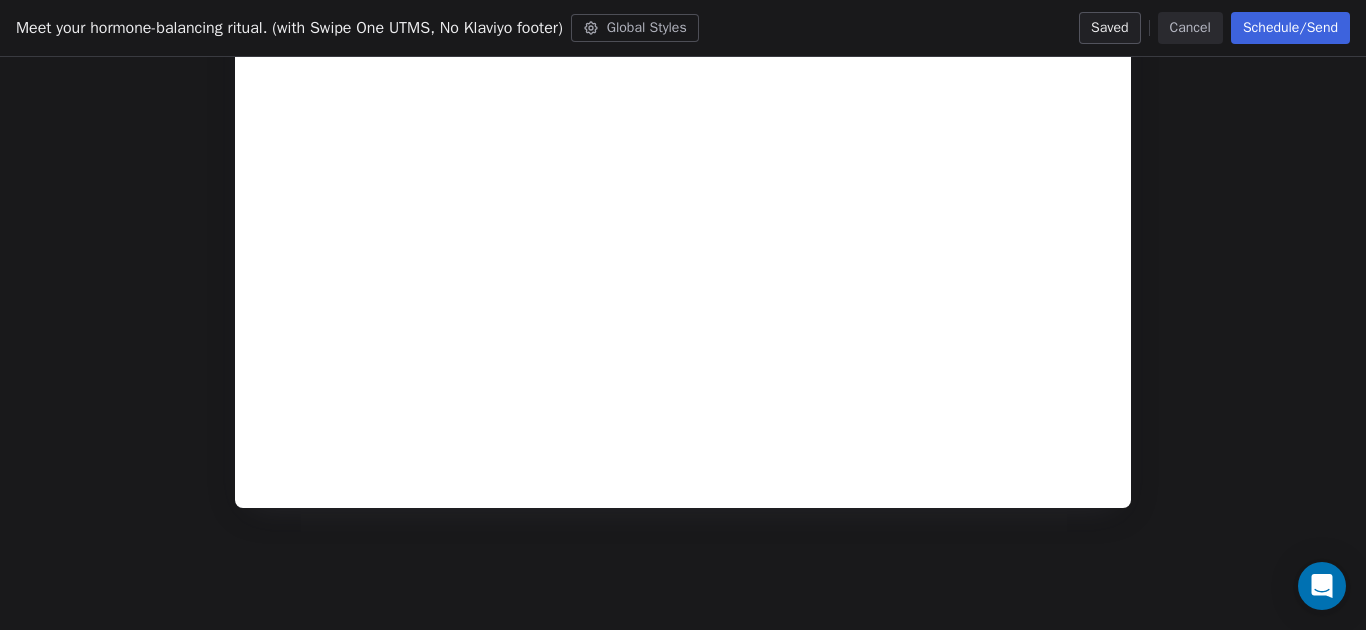 click on "Cancel" at bounding box center (1190, 28) 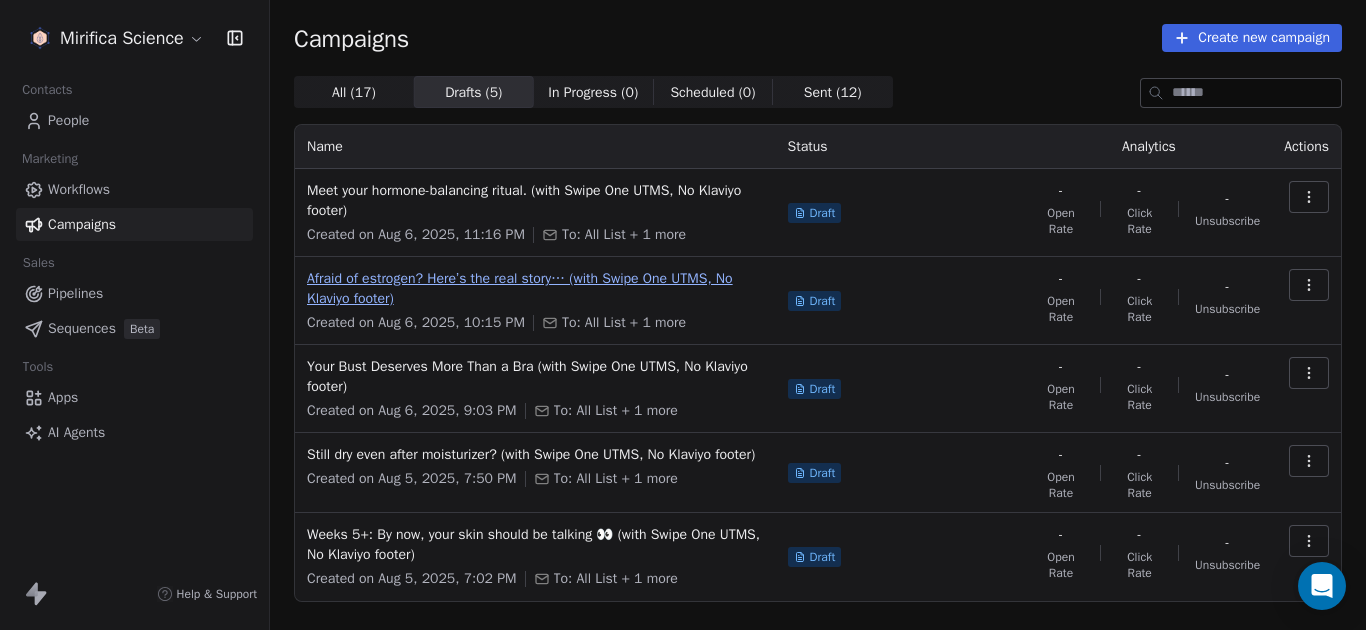 click on "Afraid of estrogen? Here’s the real story… (with Swipe One UTMS, No Klaviyo footer)" at bounding box center [535, 289] 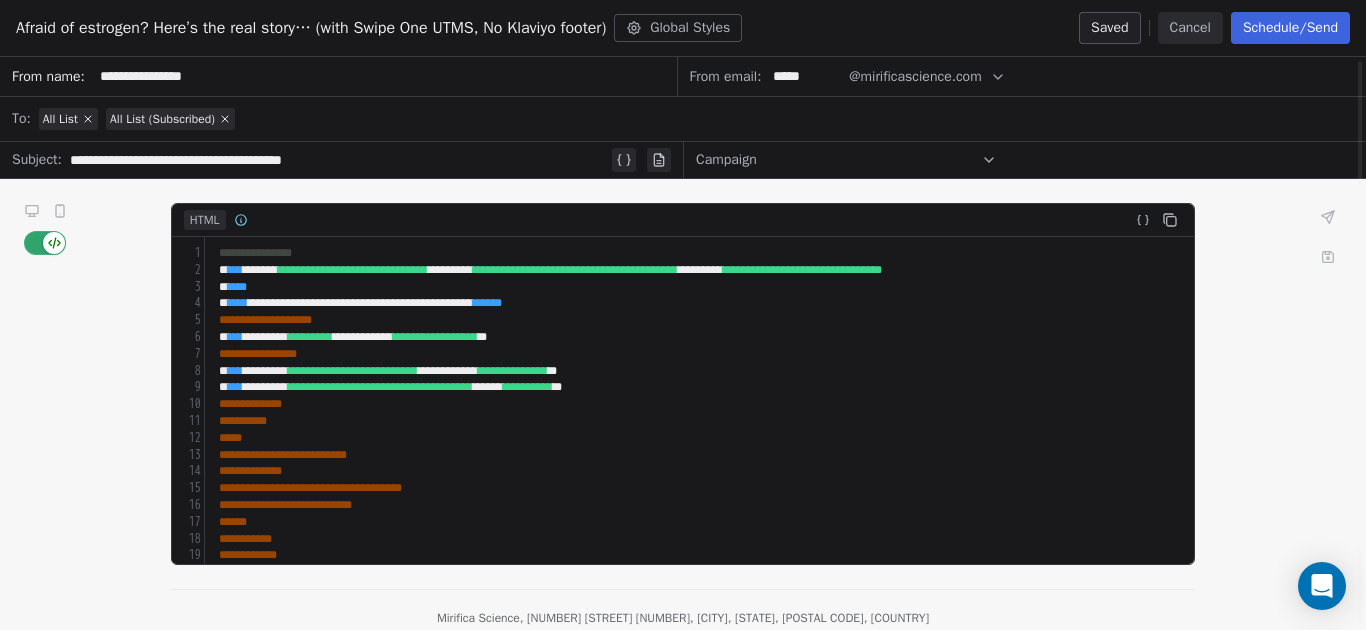 scroll, scrollTop: 20, scrollLeft: 0, axis: vertical 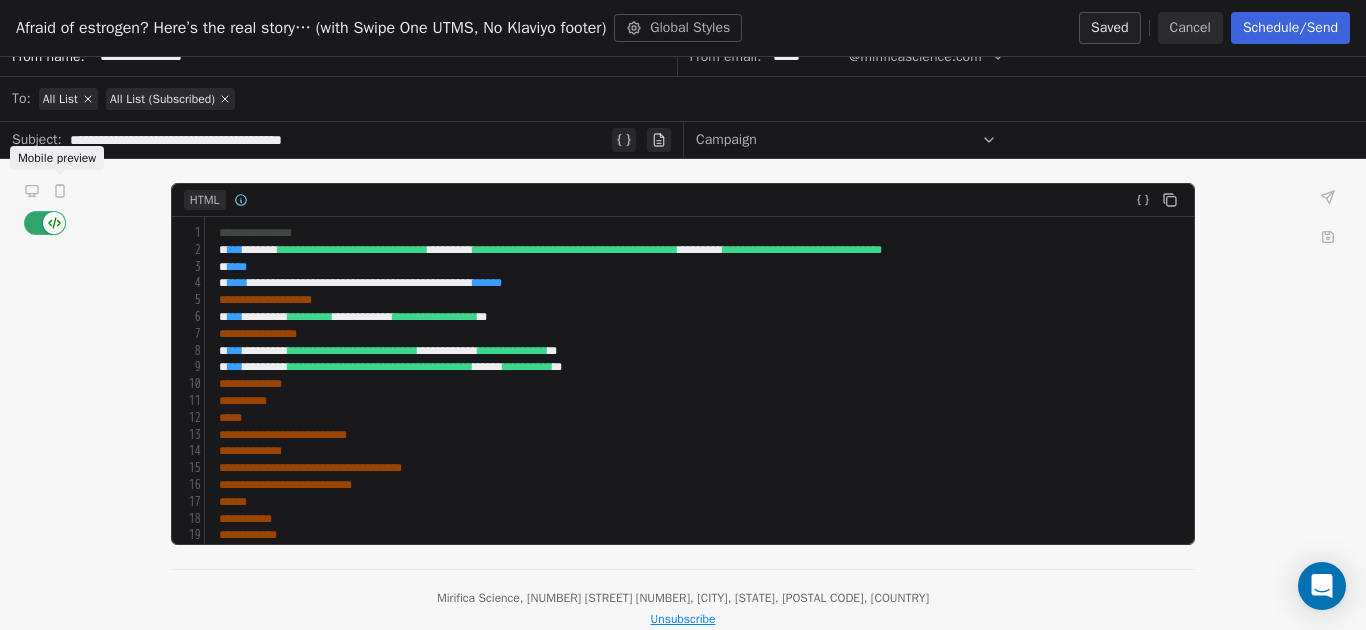 click at bounding box center (60, 191) 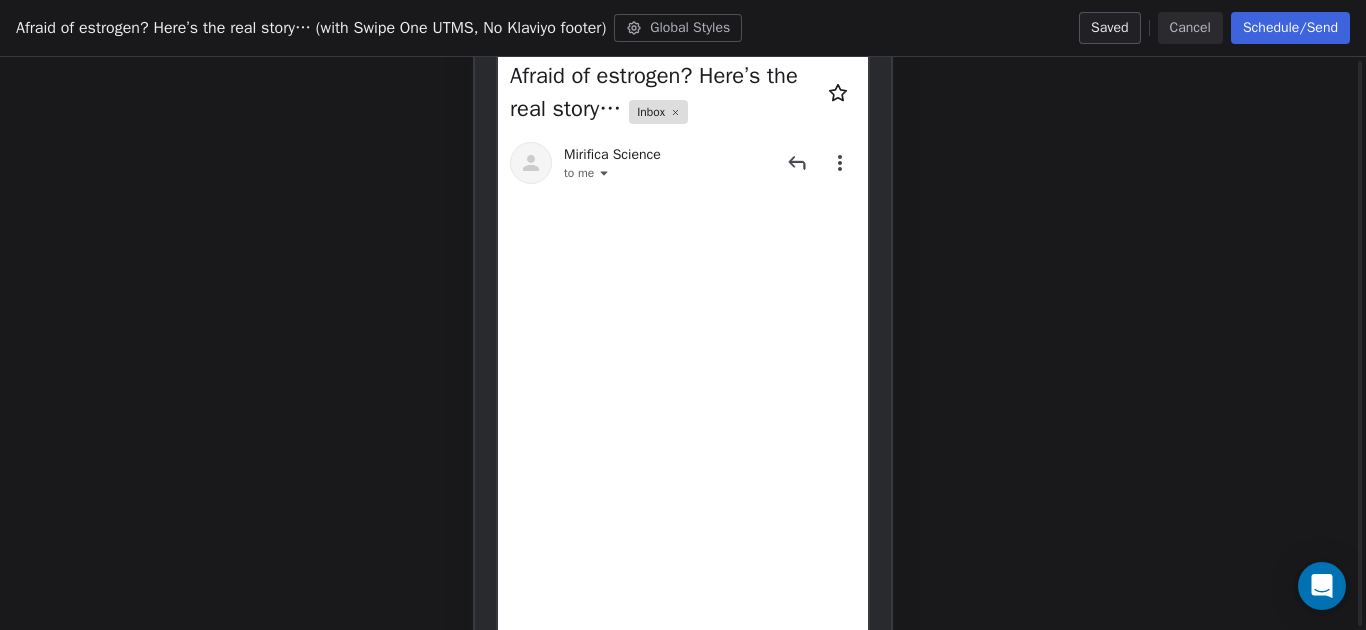 scroll, scrollTop: 0, scrollLeft: 0, axis: both 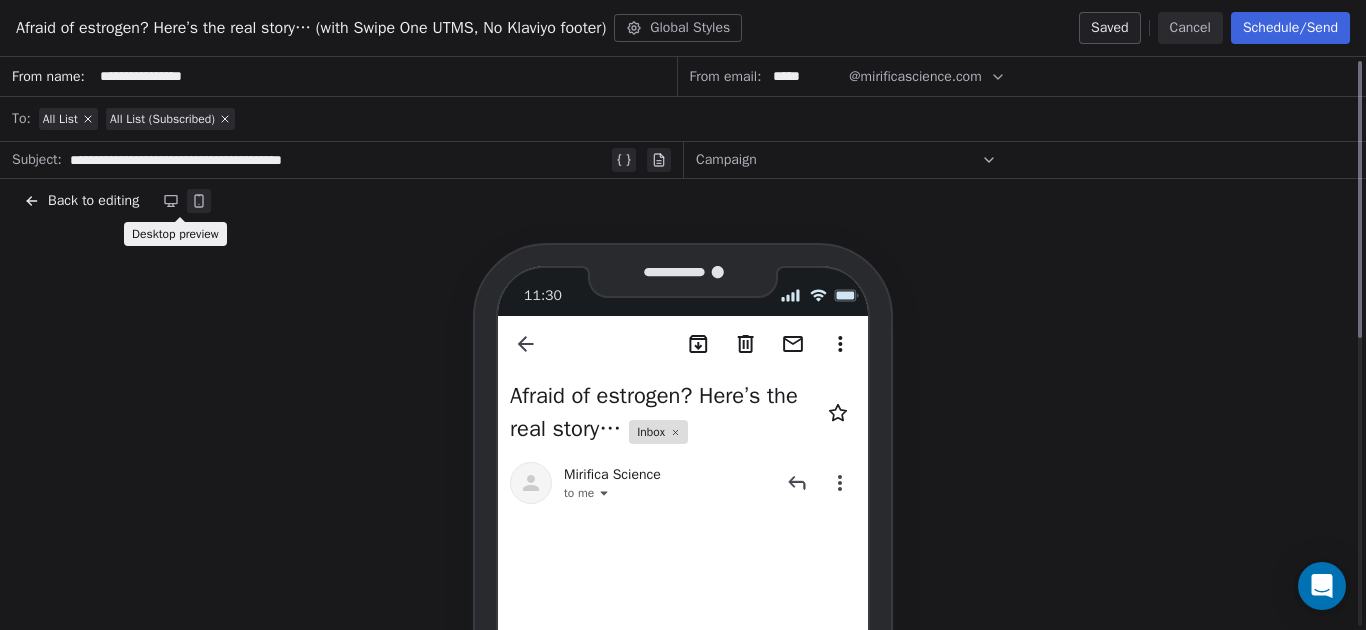click 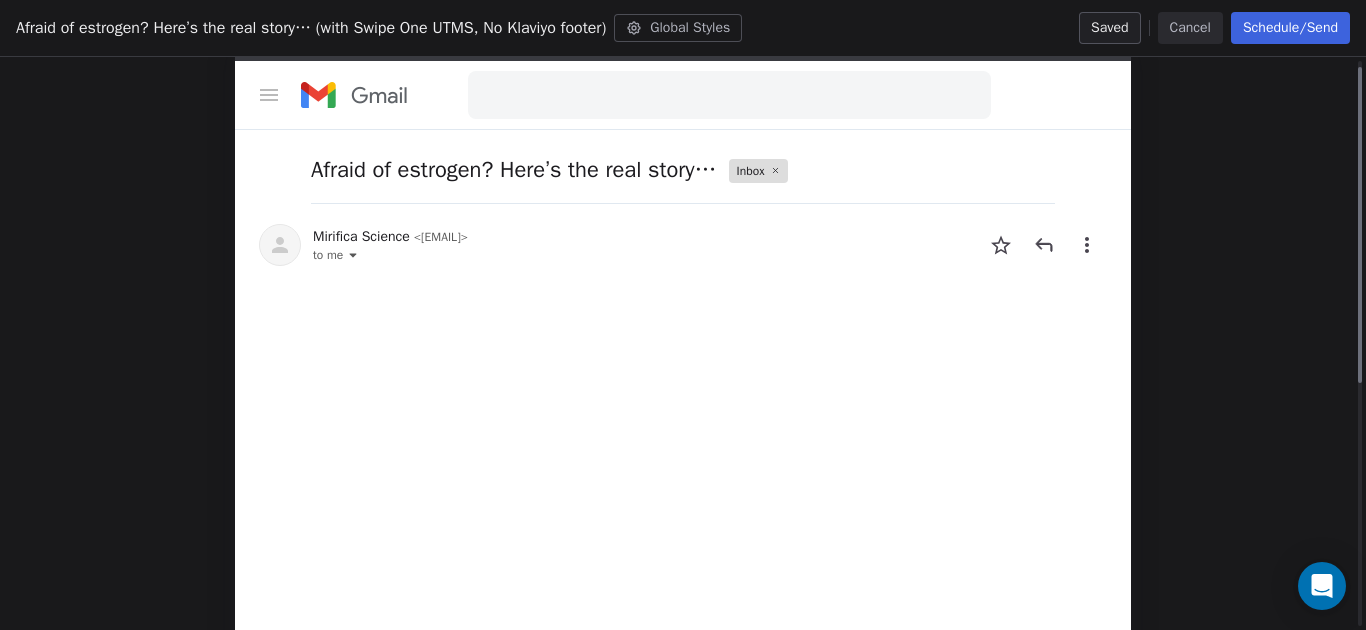 scroll, scrollTop: 0, scrollLeft: 0, axis: both 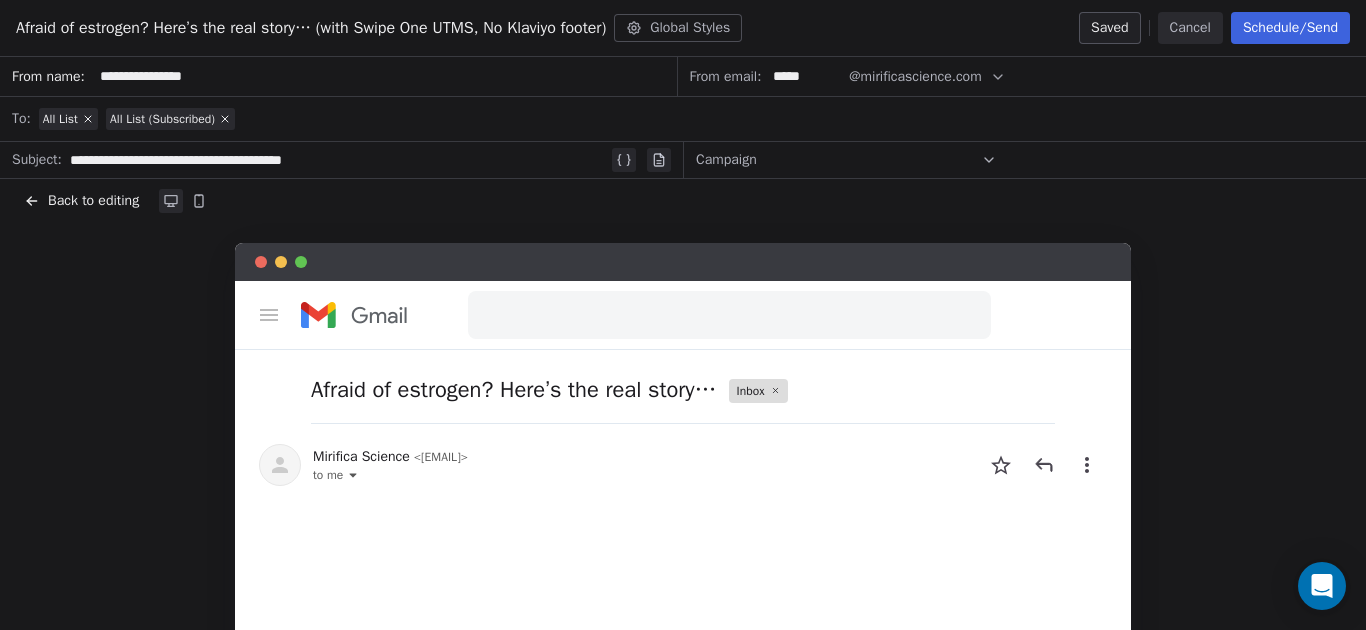 click at bounding box center [199, 201] 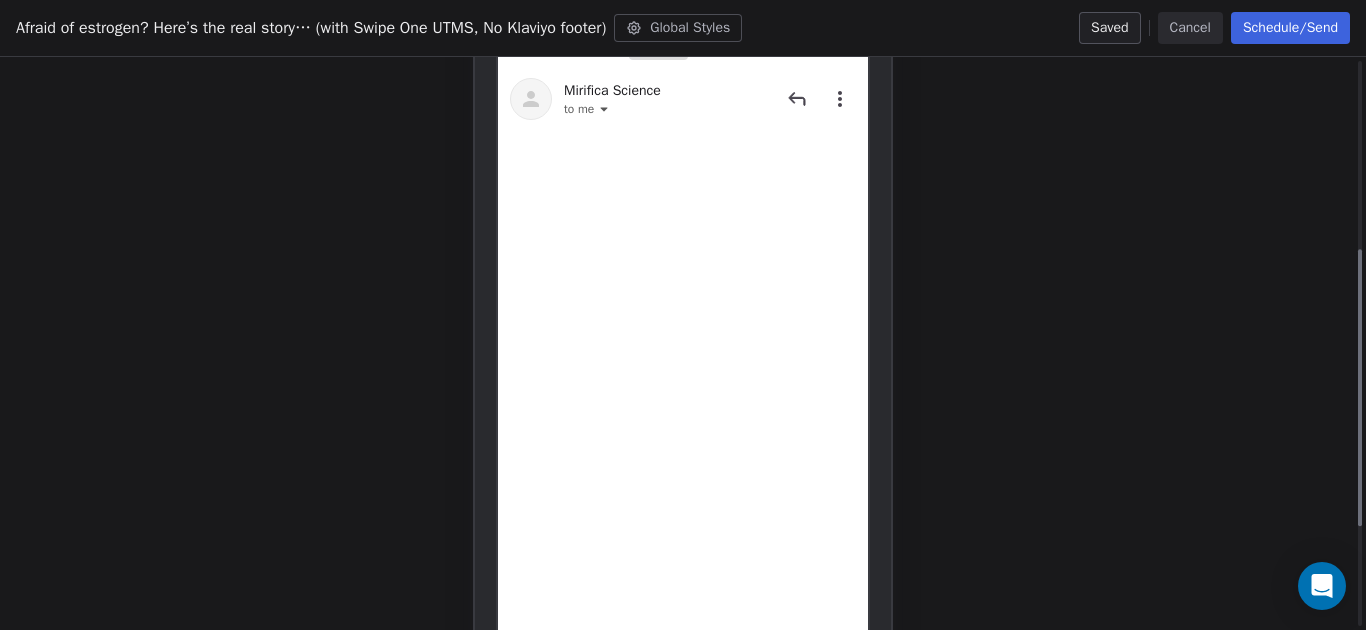 scroll, scrollTop: 0, scrollLeft: 0, axis: both 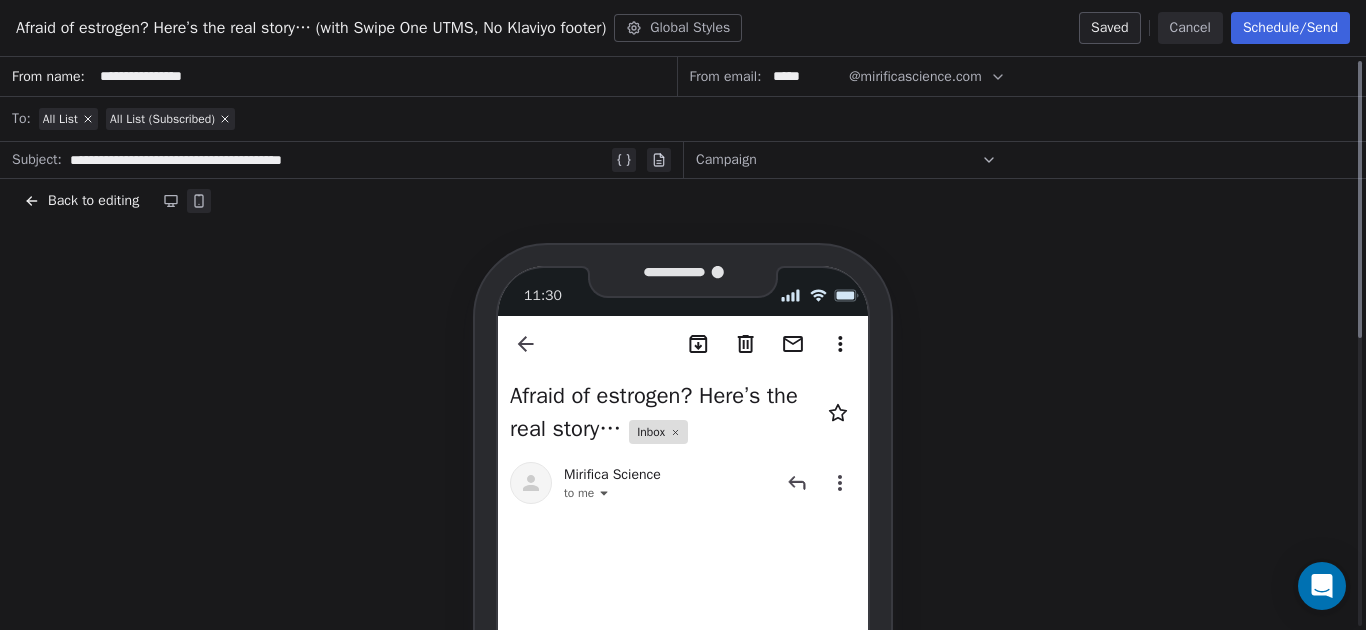 click at bounding box center (171, 201) 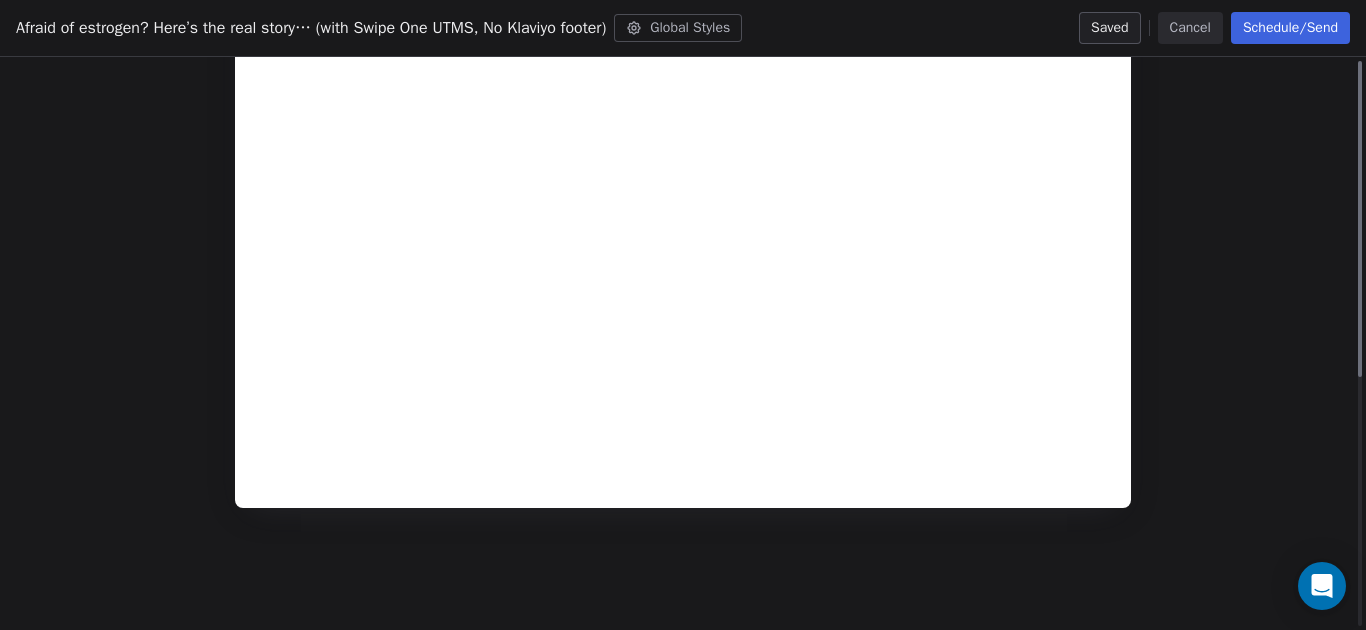 scroll, scrollTop: 0, scrollLeft: 0, axis: both 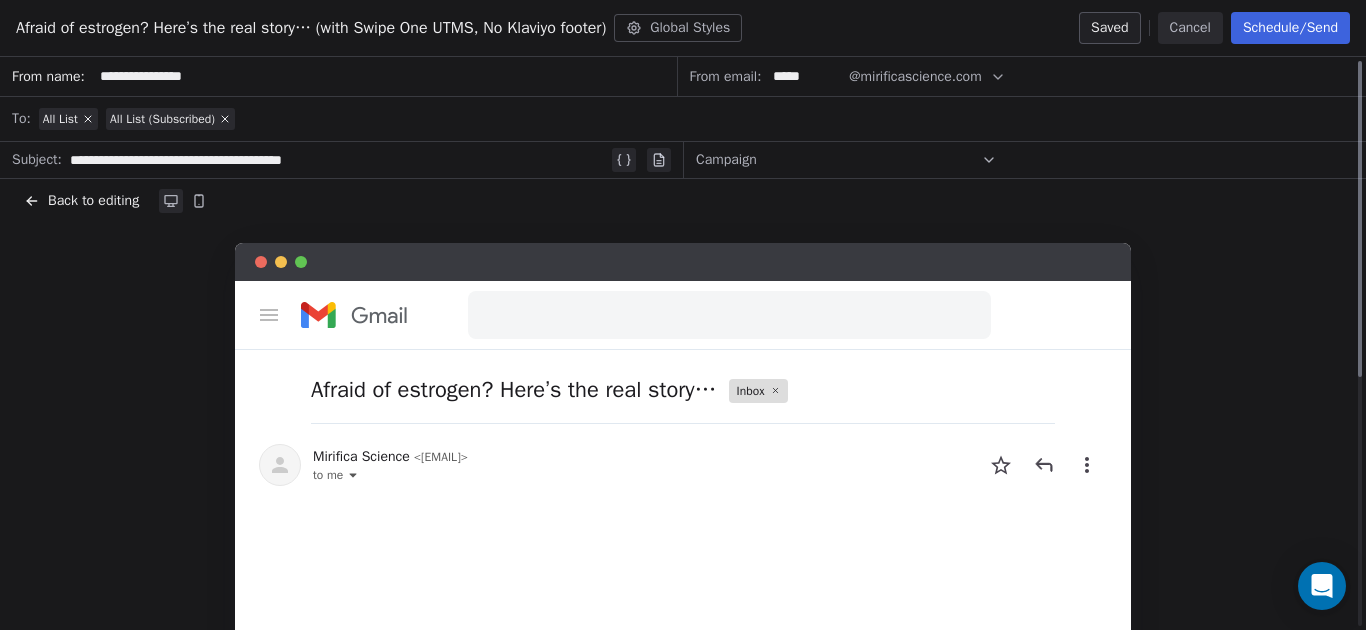 click 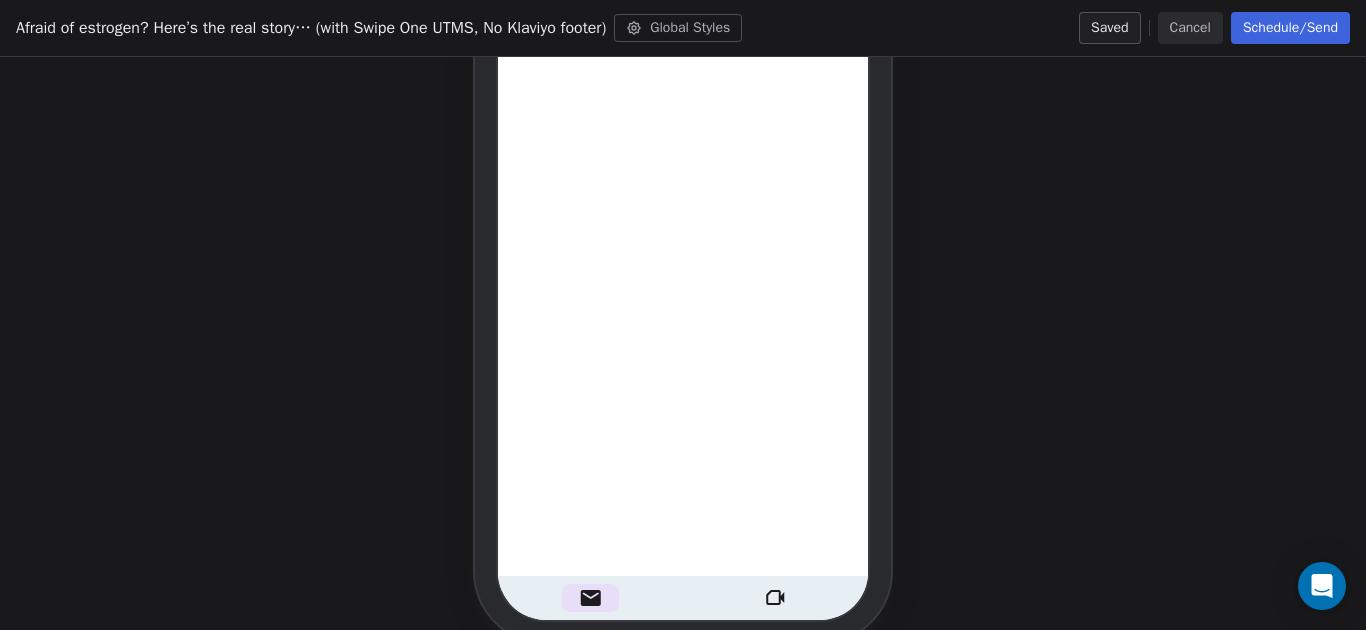scroll, scrollTop: 597, scrollLeft: 0, axis: vertical 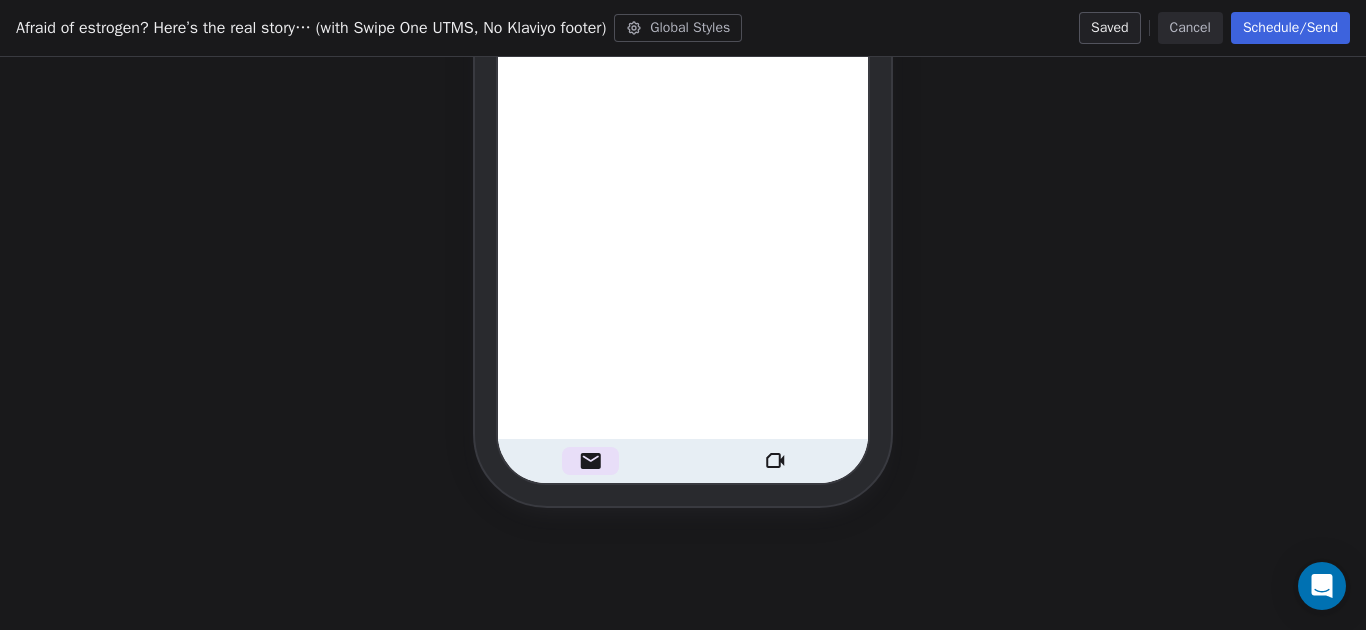 click on "Cancel" at bounding box center [1190, 28] 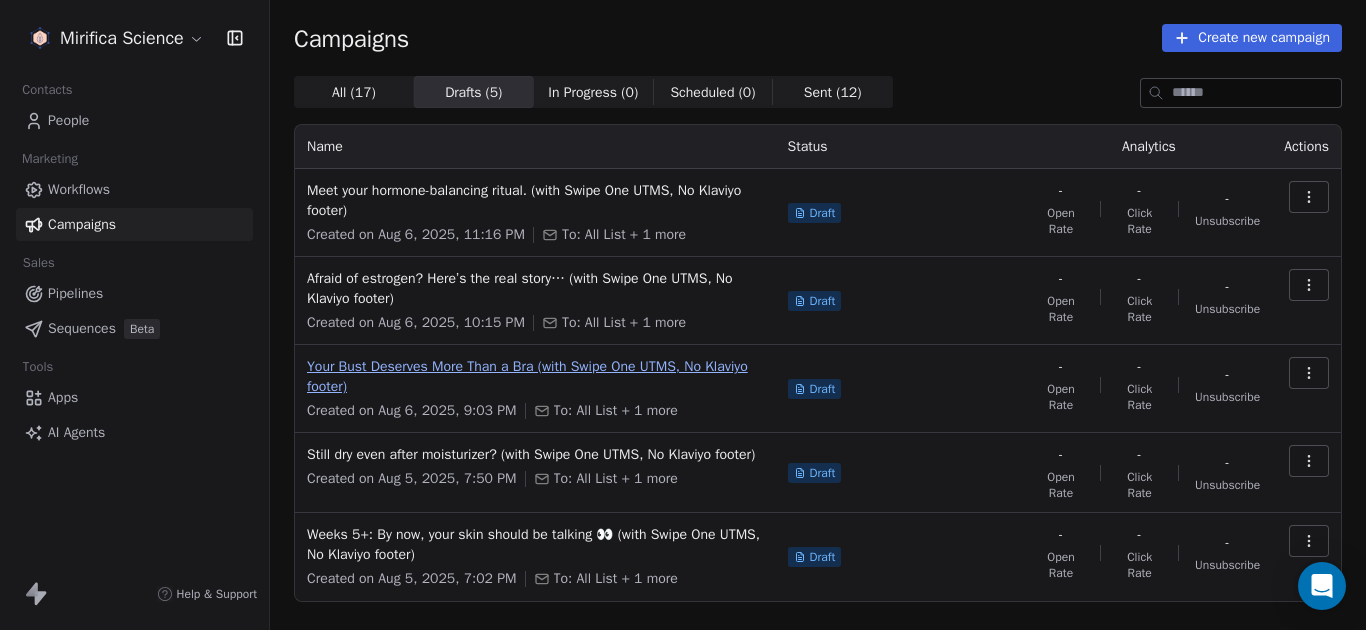 click on "Your Bust Deserves More Than a Bra (with Swipe One UTMS, No Klaviyo footer)" at bounding box center (535, 377) 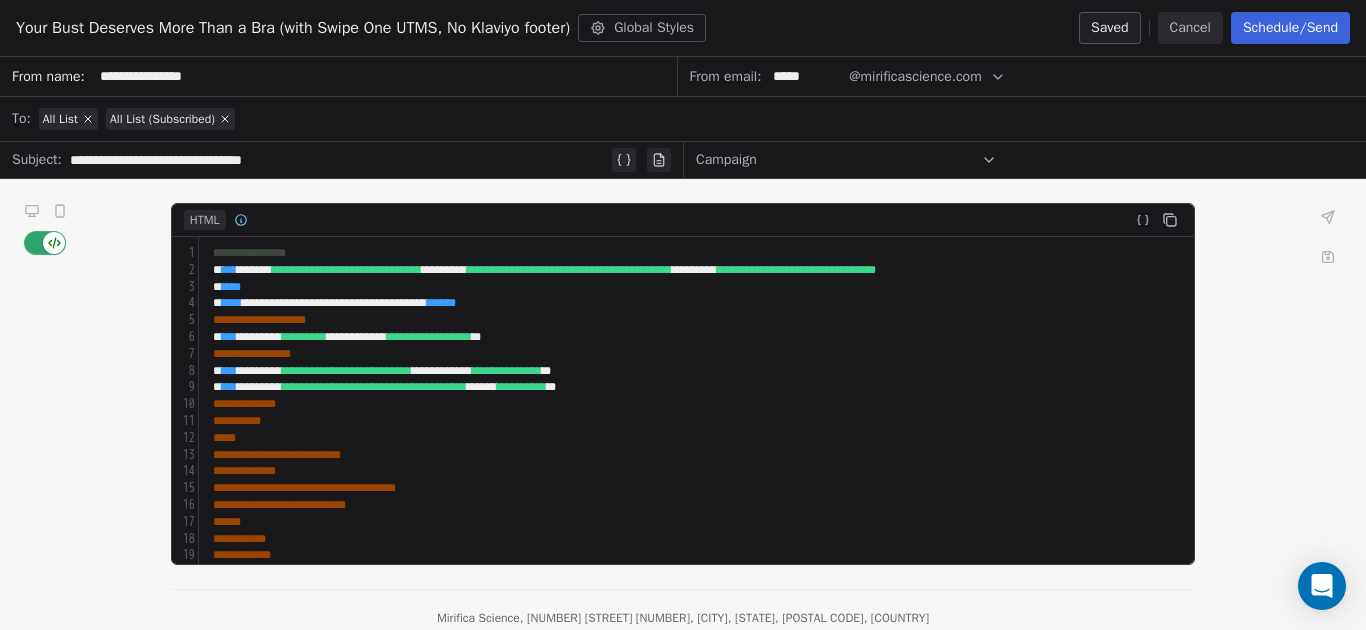 click 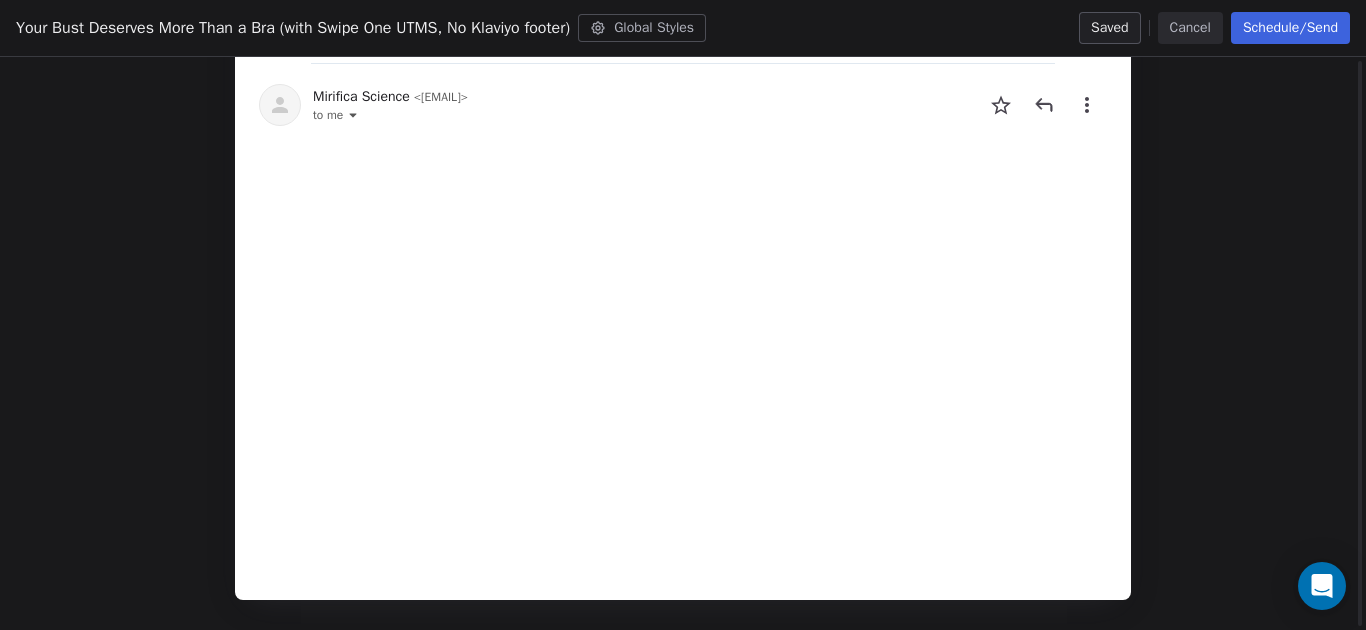 scroll, scrollTop: 0, scrollLeft: 0, axis: both 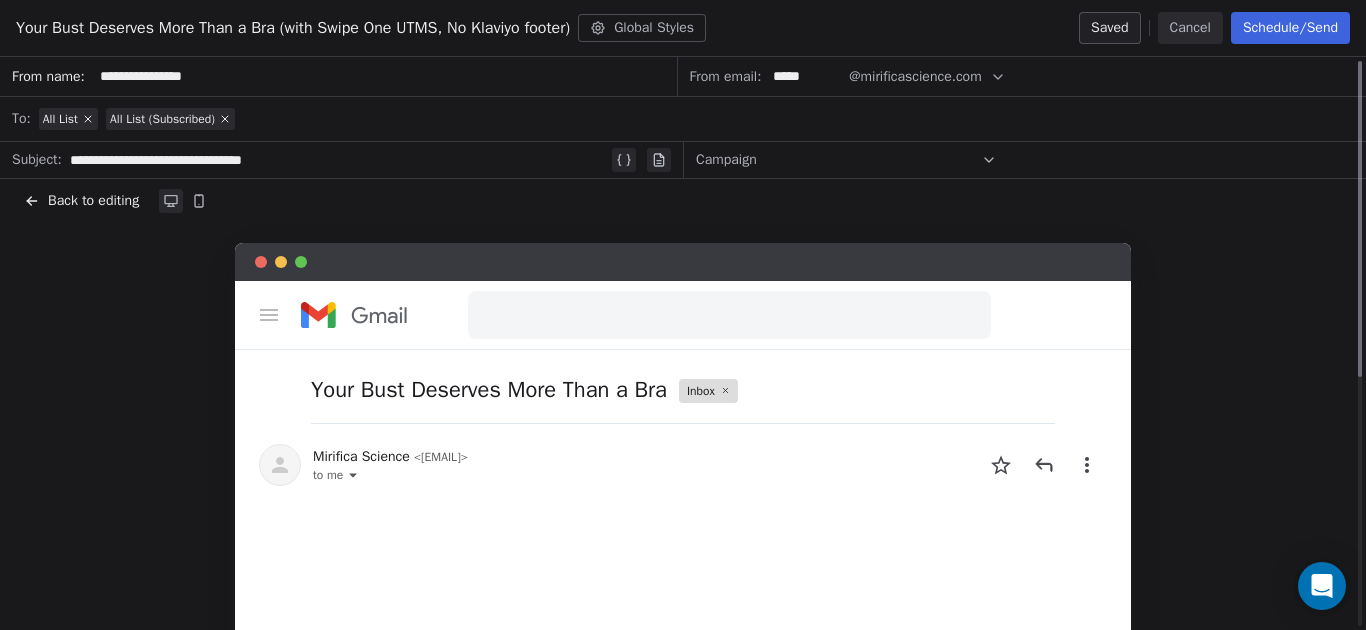 click at bounding box center (199, 201) 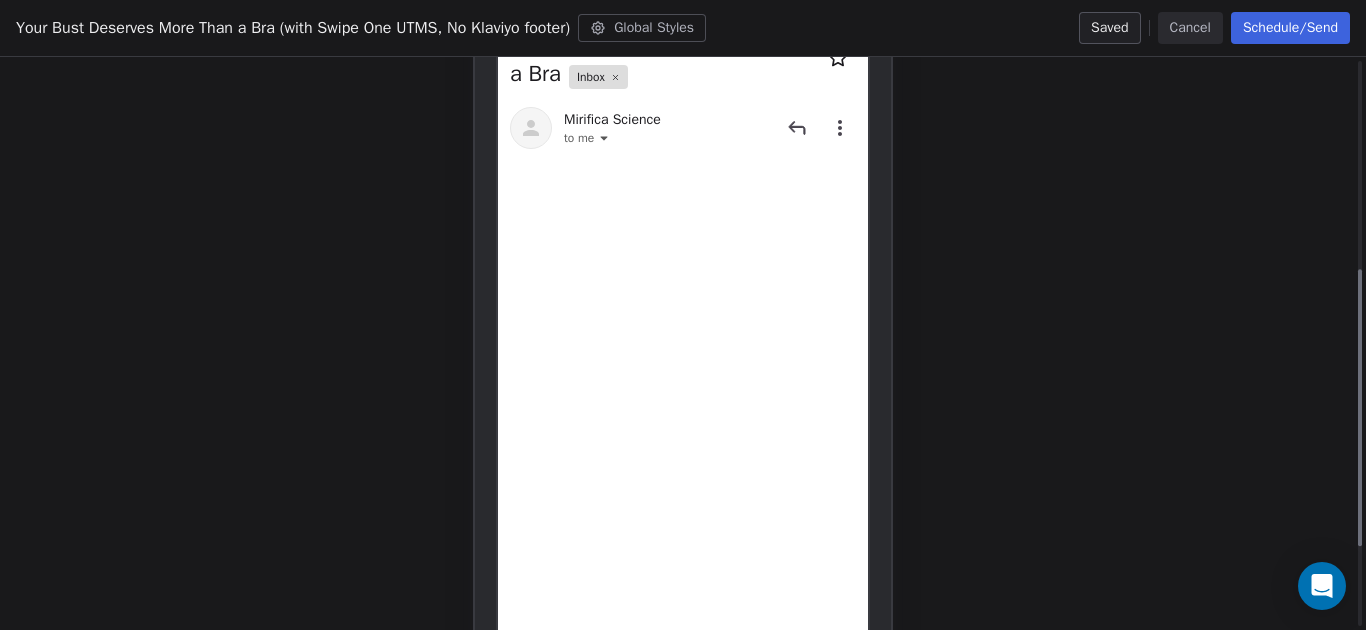 scroll, scrollTop: 337, scrollLeft: 0, axis: vertical 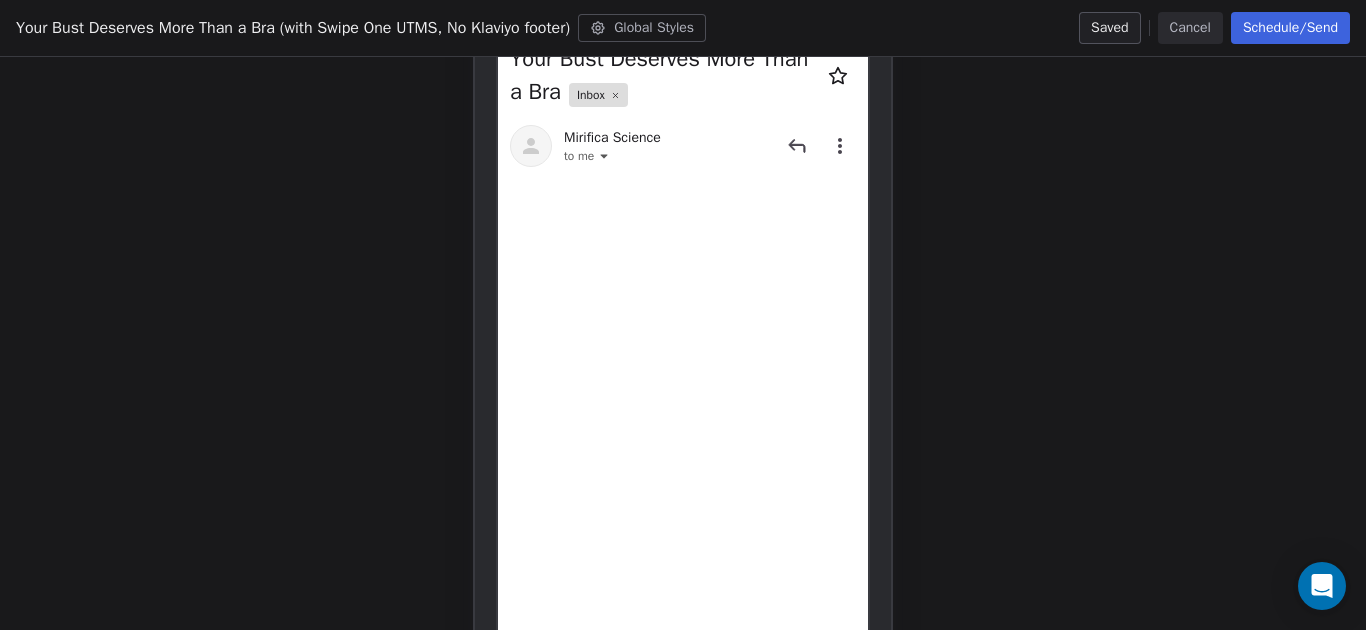 drag, startPoint x: 1187, startPoint y: 16, endPoint x: 1028, endPoint y: 202, distance: 244.69777 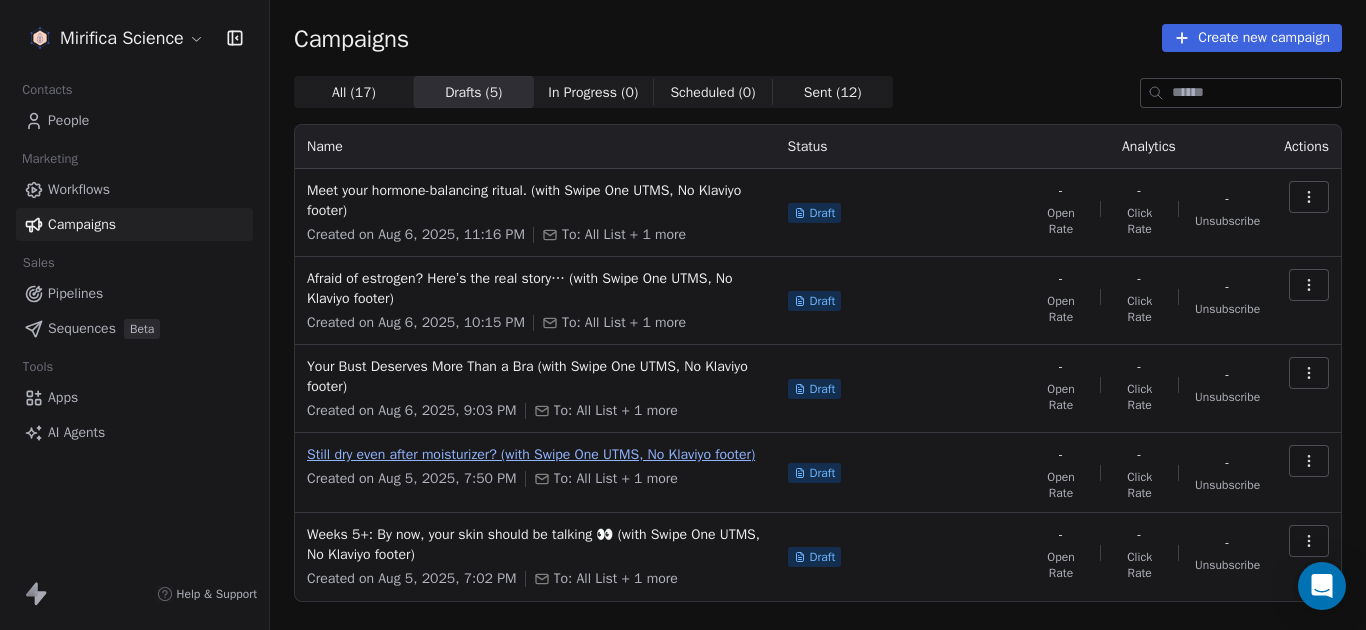 click on "Still dry even after moisturizer? (with Swipe One UTMS, No Klaviyo footer)" at bounding box center (535, 455) 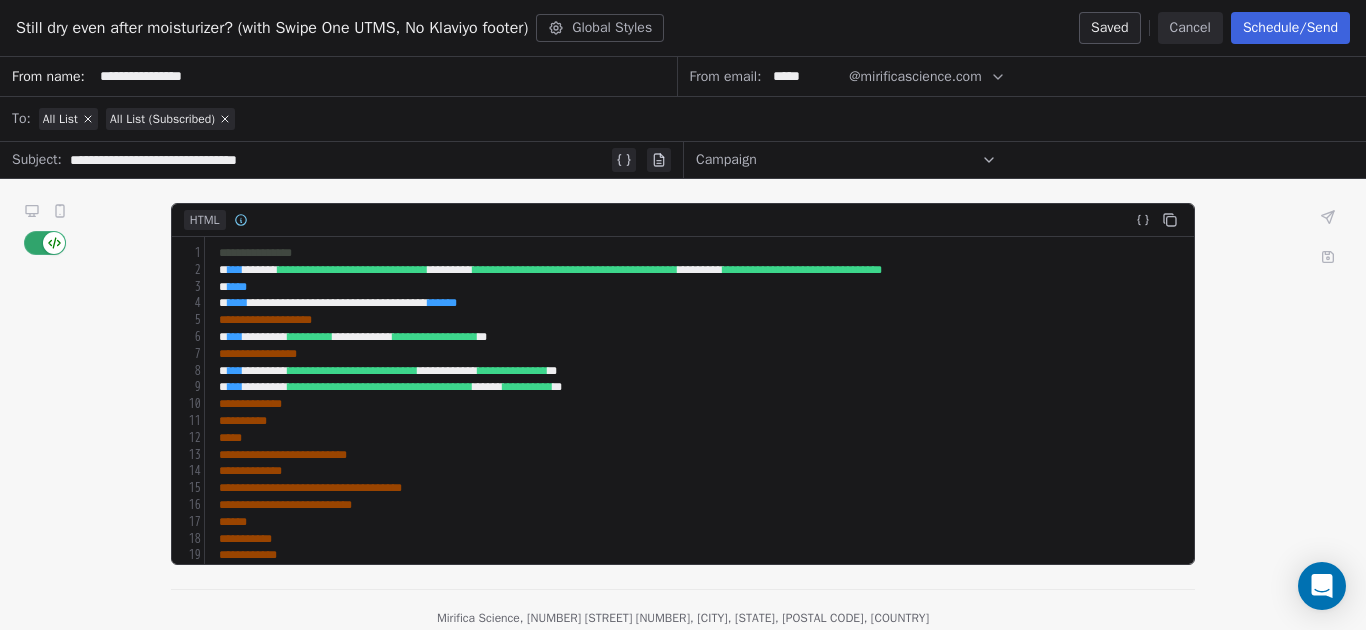 click 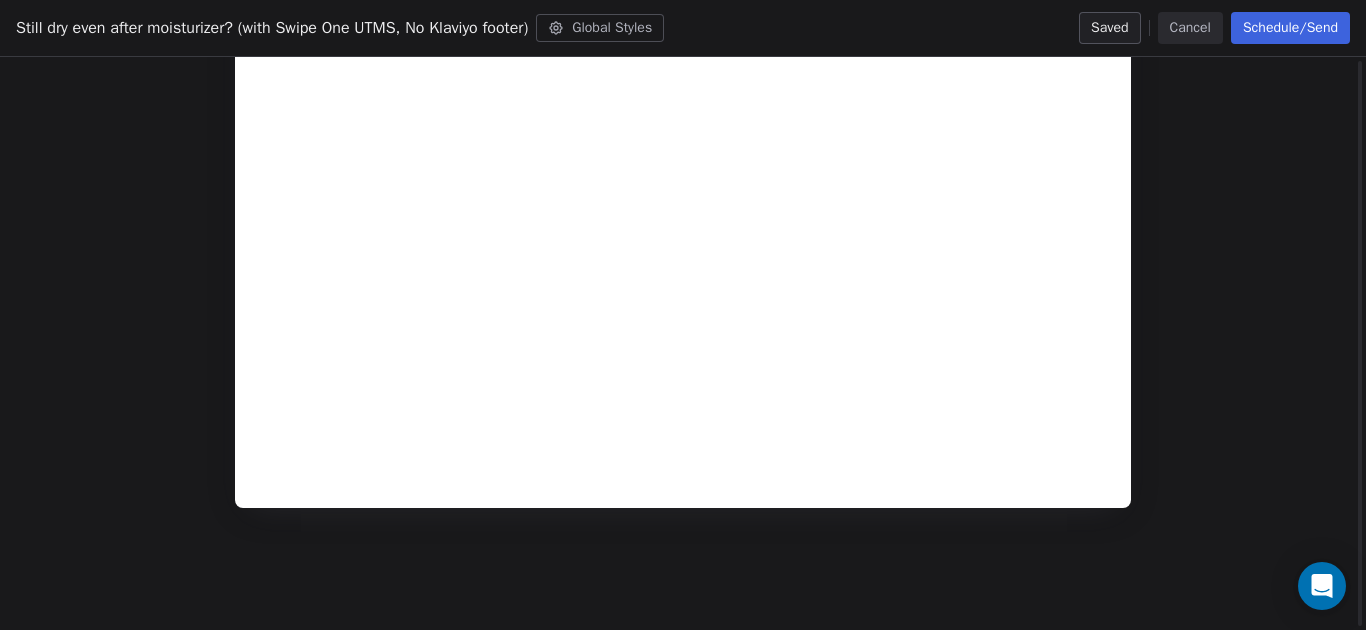 scroll, scrollTop: 0, scrollLeft: 0, axis: both 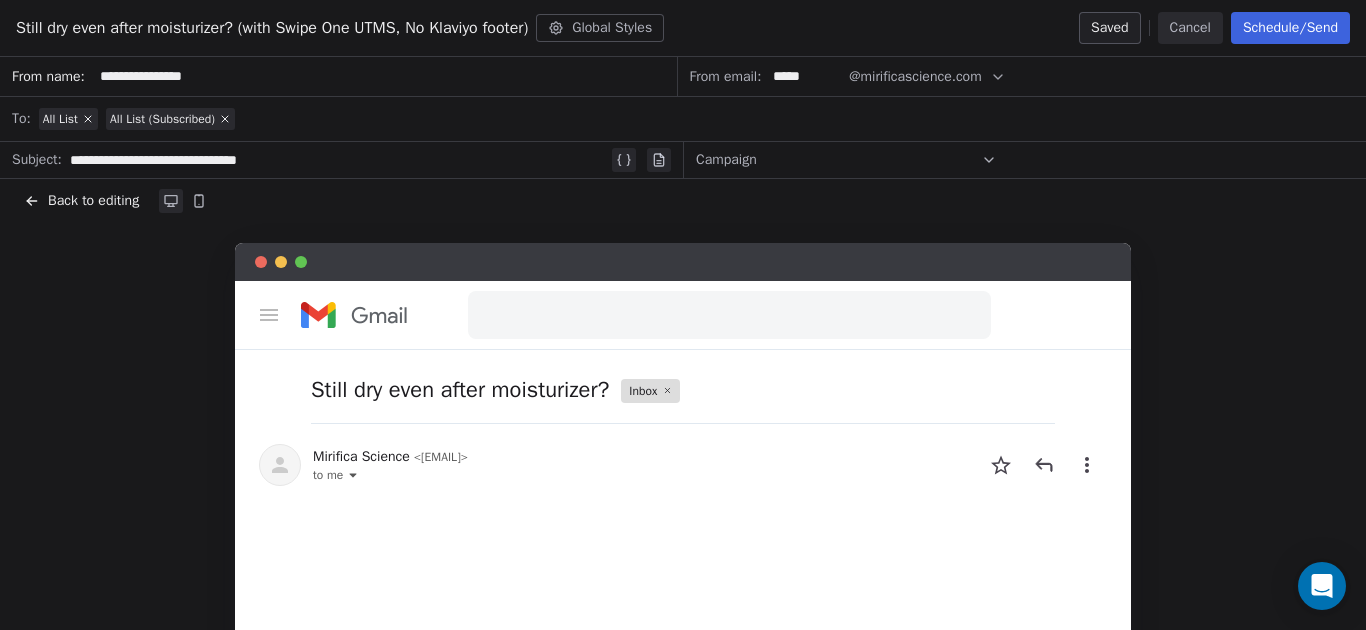 click 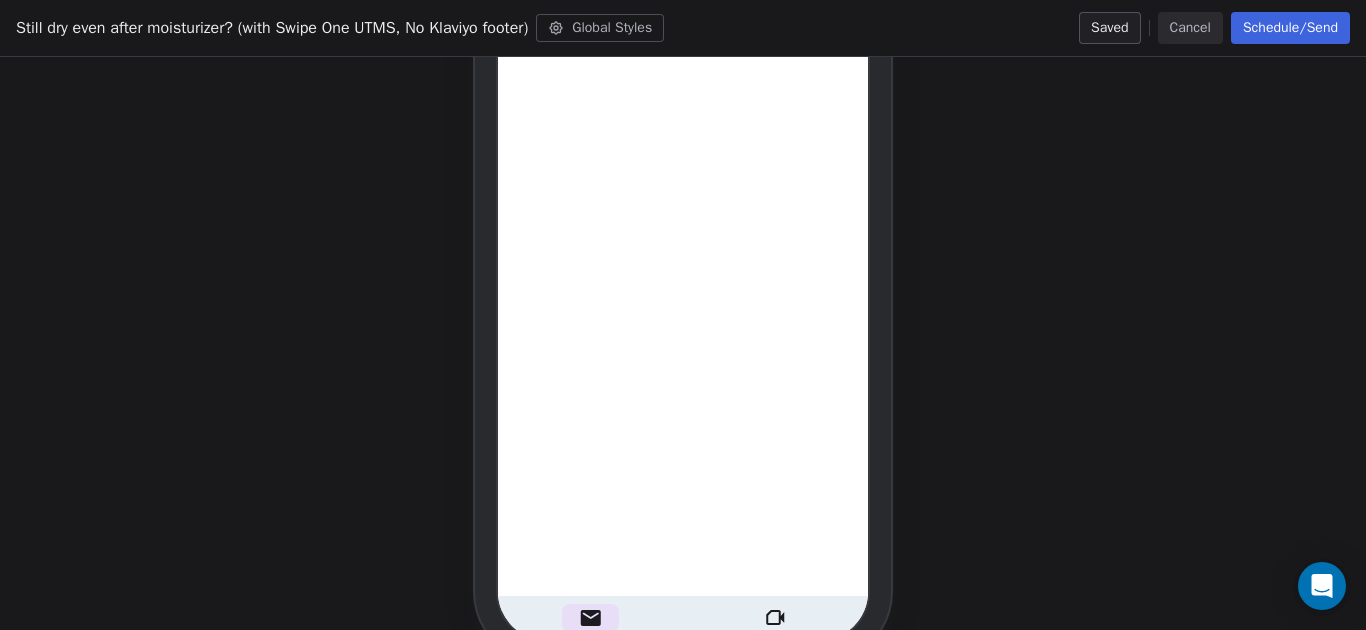 scroll, scrollTop: 597, scrollLeft: 0, axis: vertical 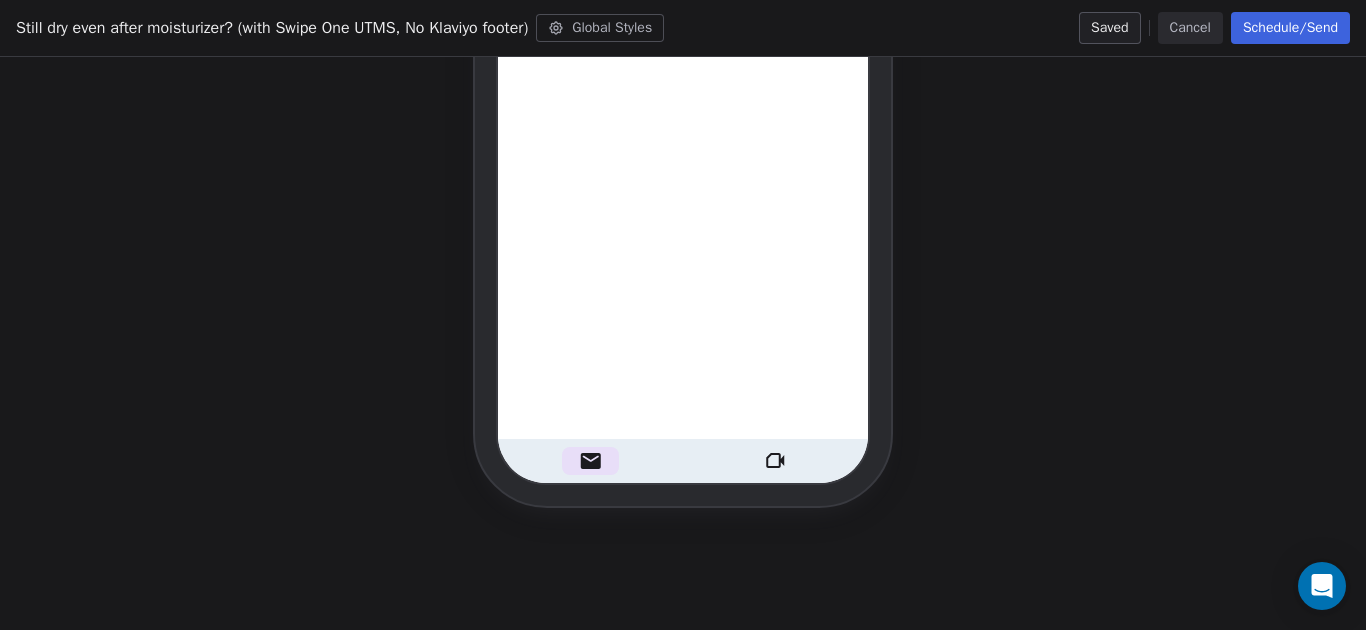 click on "Cancel" at bounding box center (1190, 28) 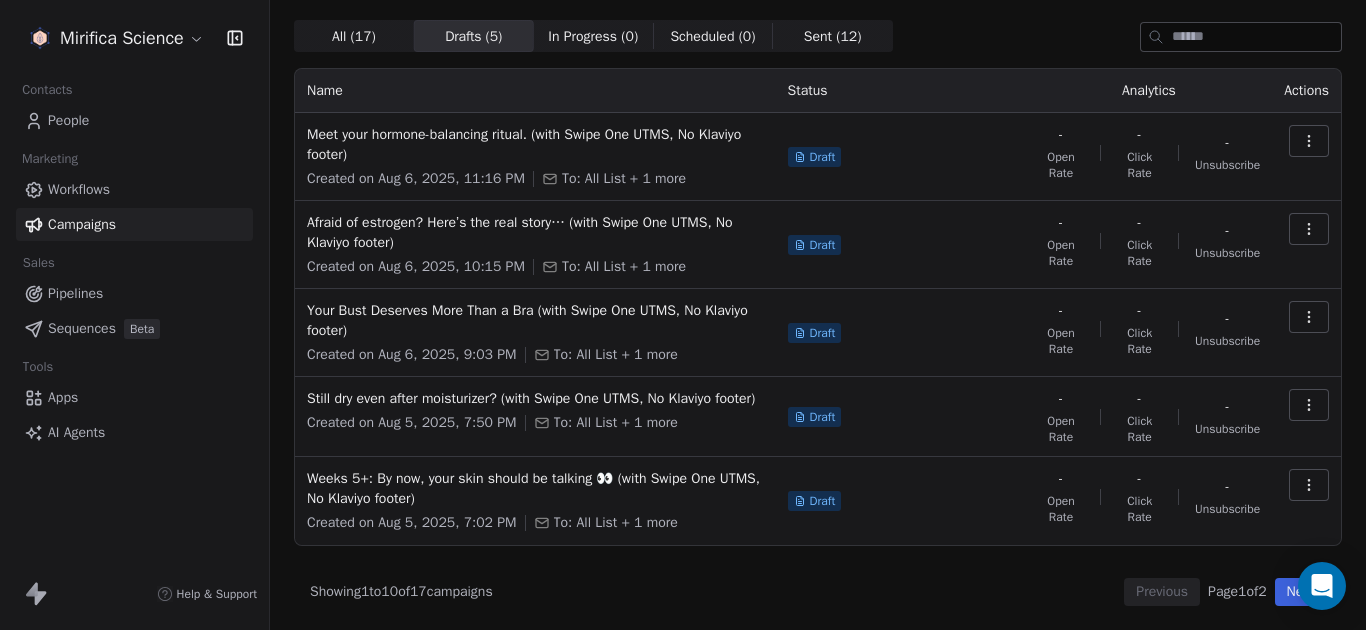 scroll, scrollTop: 64, scrollLeft: 0, axis: vertical 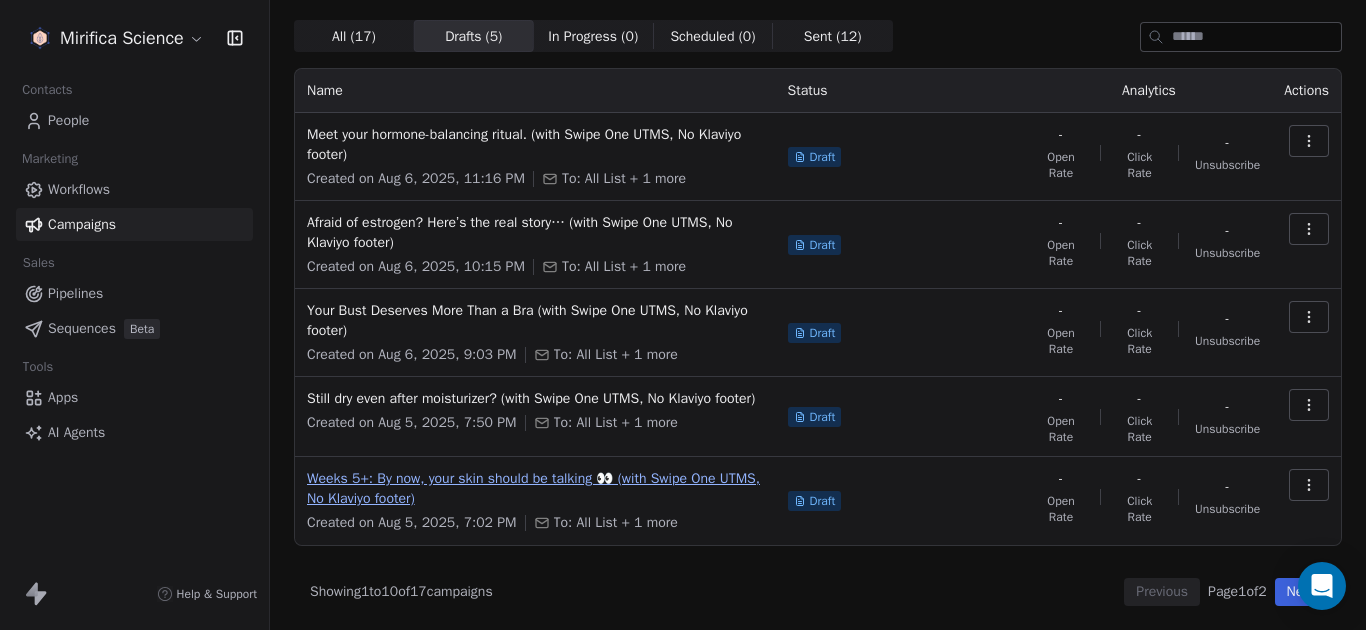 click on "Weeks 5+: By now, your skin should be talking 👀 (with Swipe One UTMS, No Klaviyo footer)" at bounding box center (535, 489) 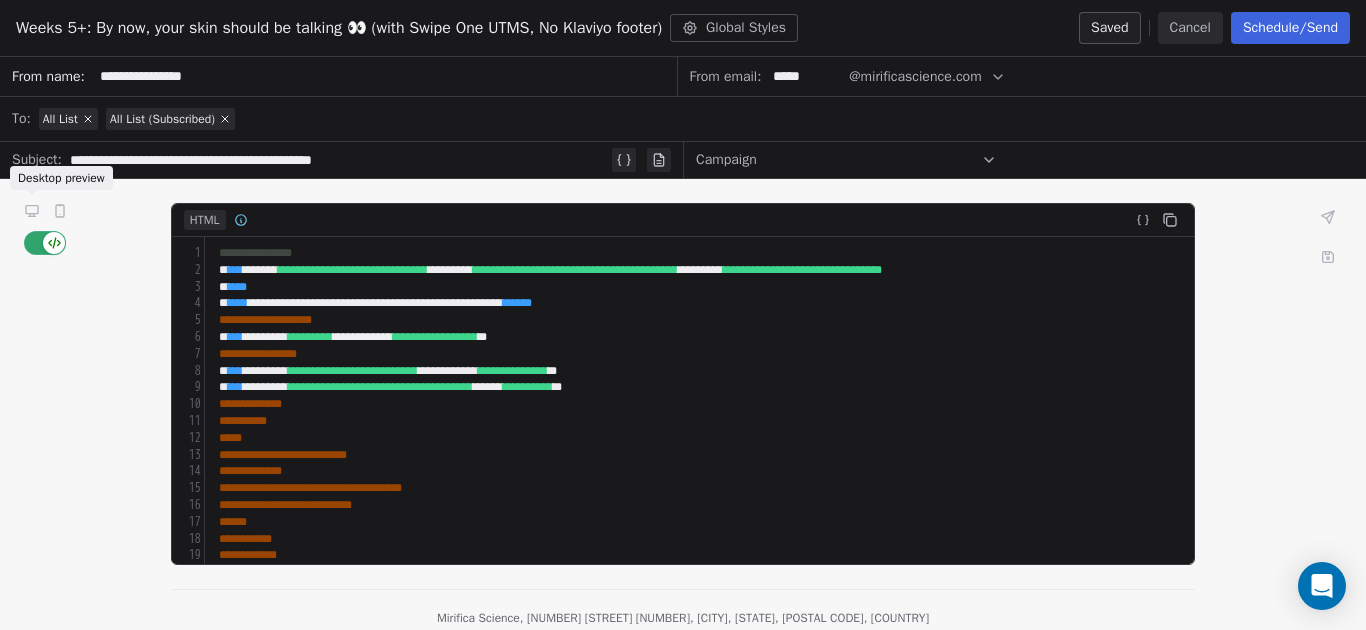 click 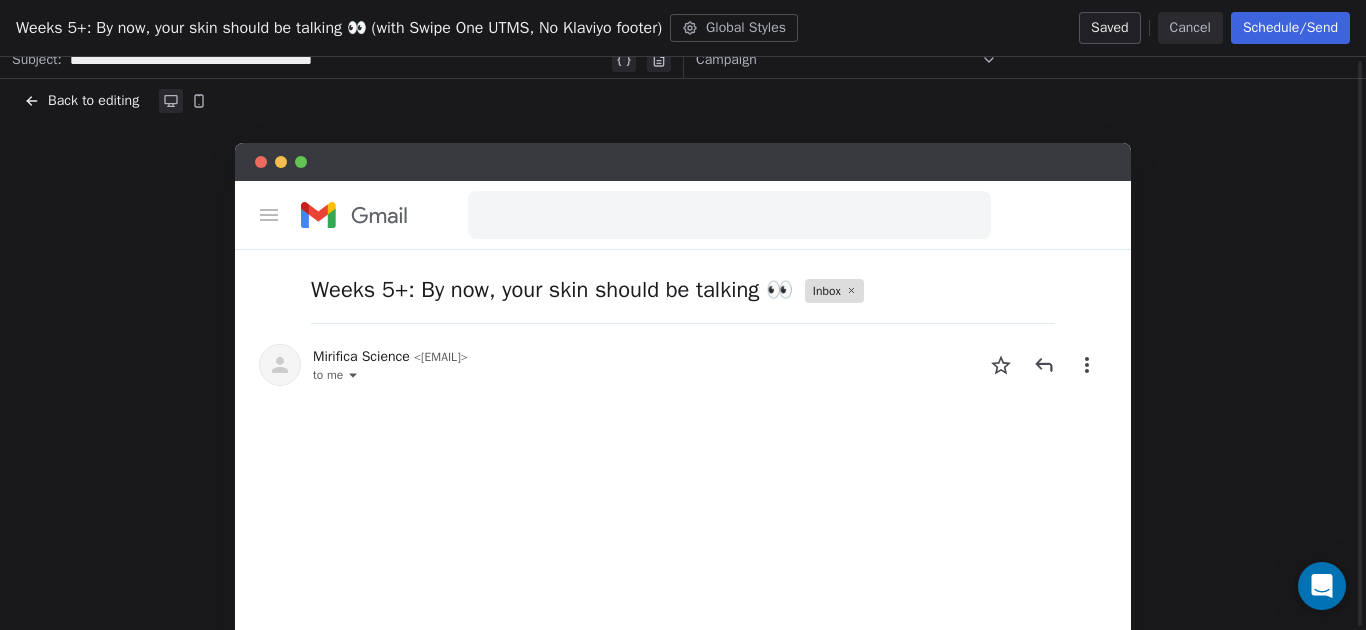 scroll, scrollTop: 0, scrollLeft: 0, axis: both 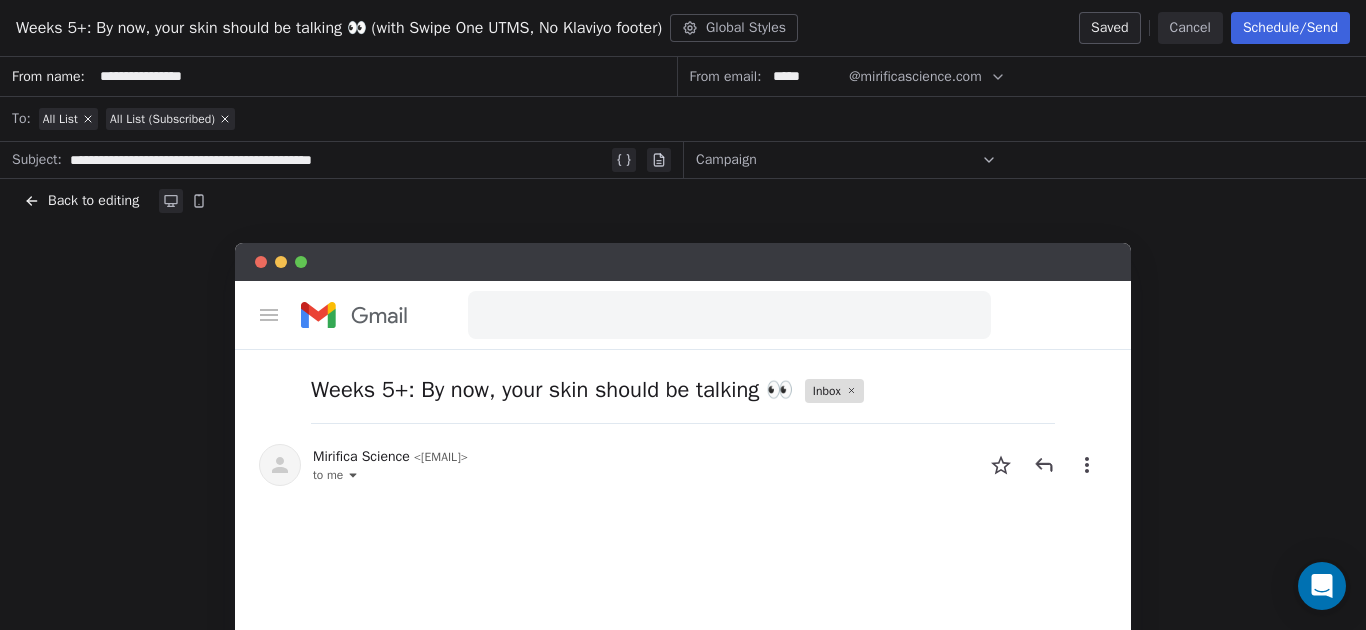 click on "Cancel" at bounding box center [1190, 28] 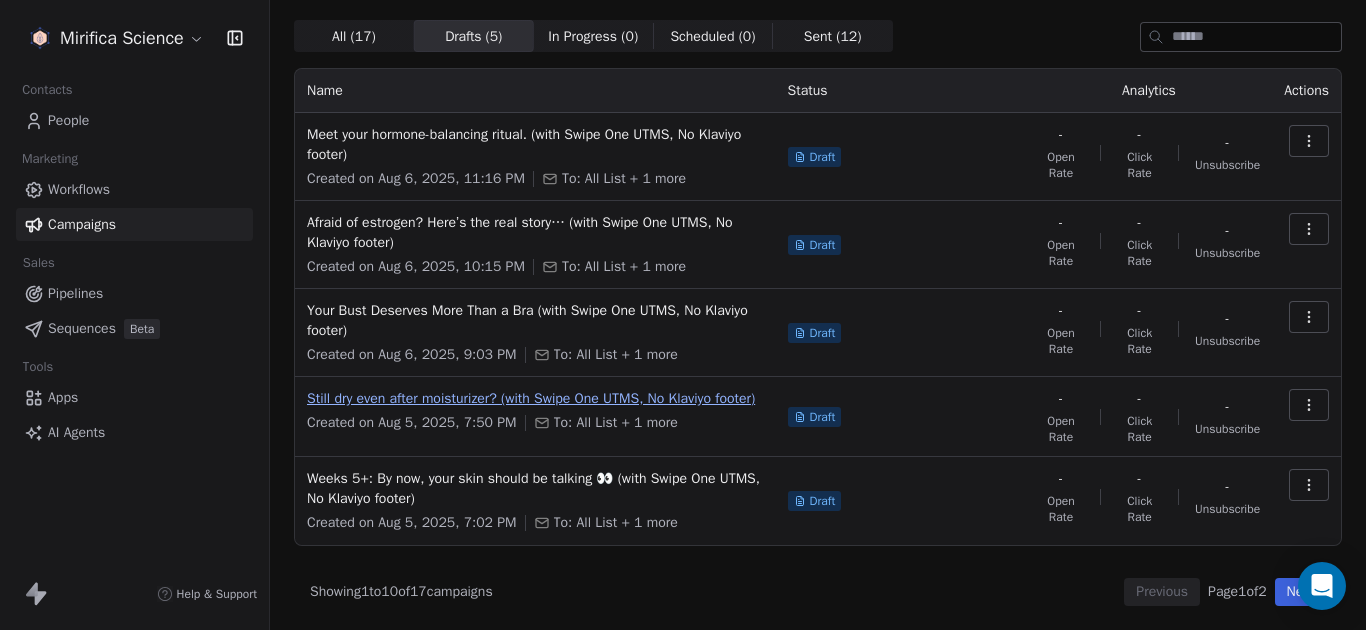 click on "Still dry even after moisturizer? (with Swipe One UTMS, No Klaviyo footer)" at bounding box center [535, 399] 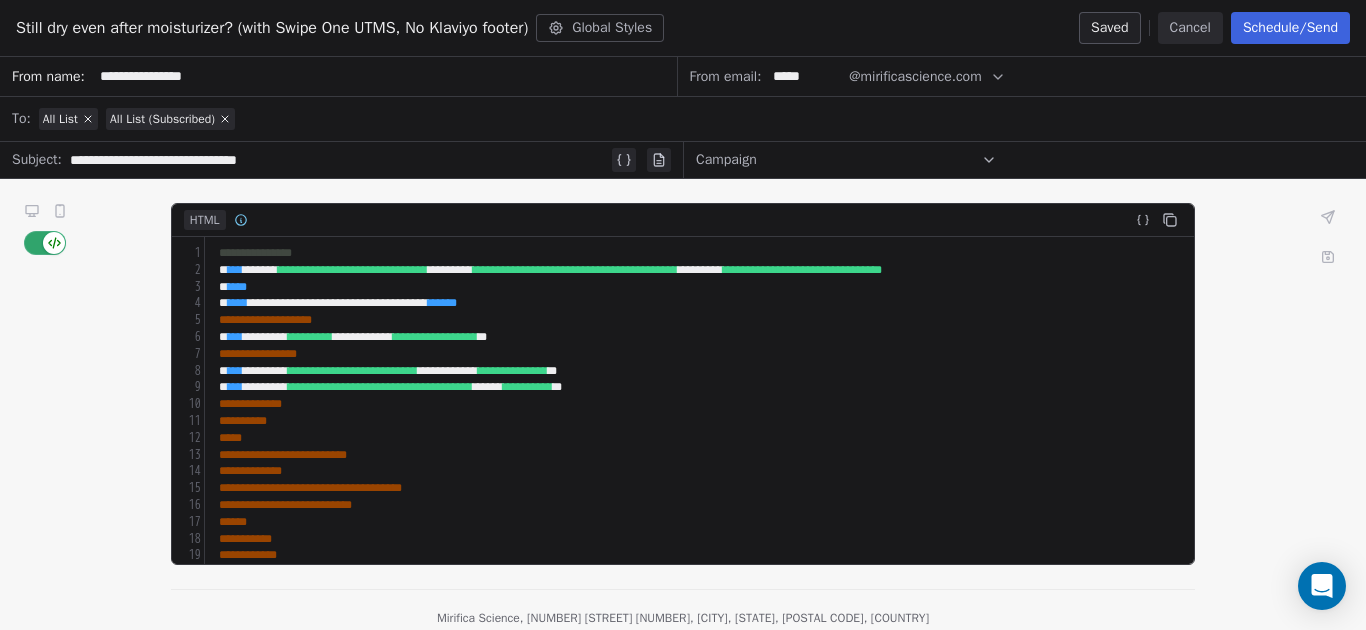 click on "Cancel" at bounding box center (1190, 28) 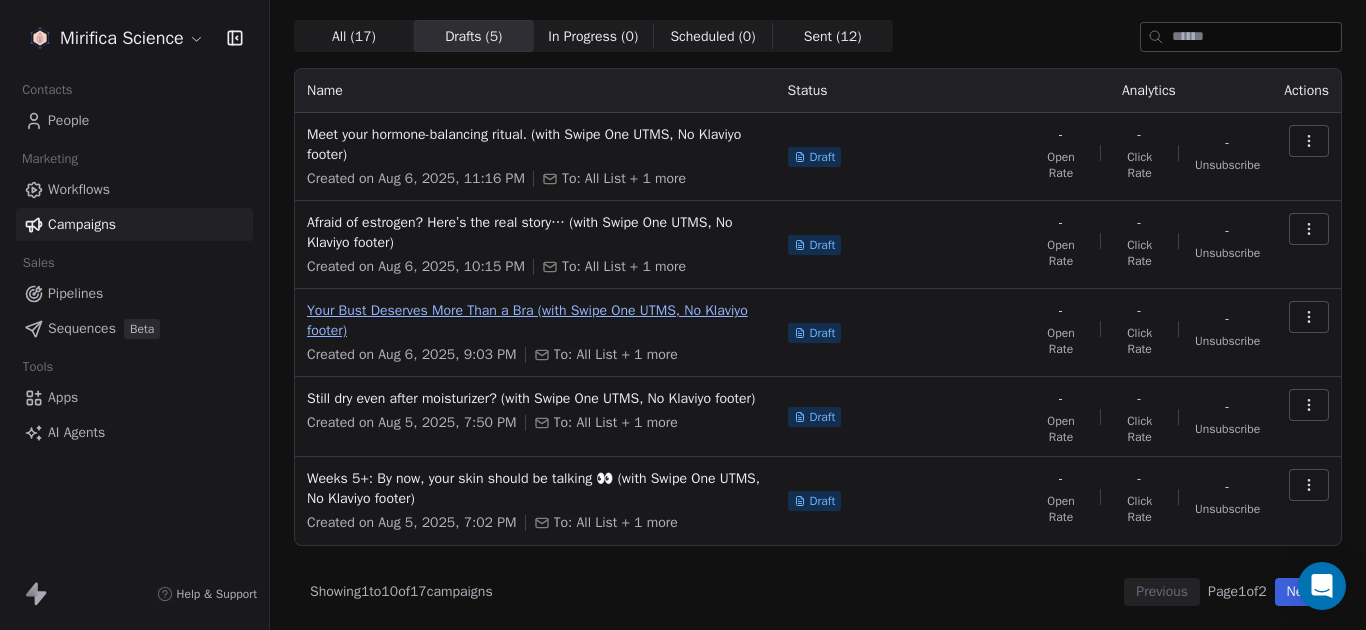 click on "Your Bust Deserves More Than a Bra (with Swipe One UTMS, No Klaviyo footer)" at bounding box center [535, 321] 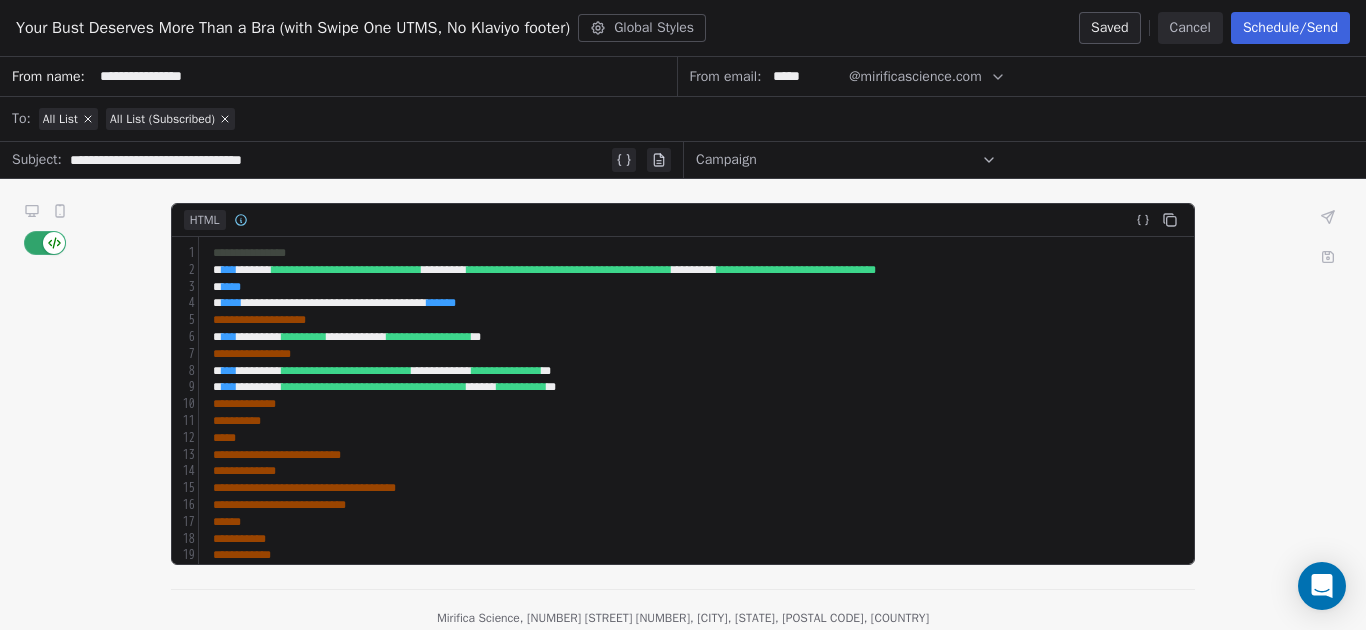 click on "Cancel" at bounding box center (1190, 28) 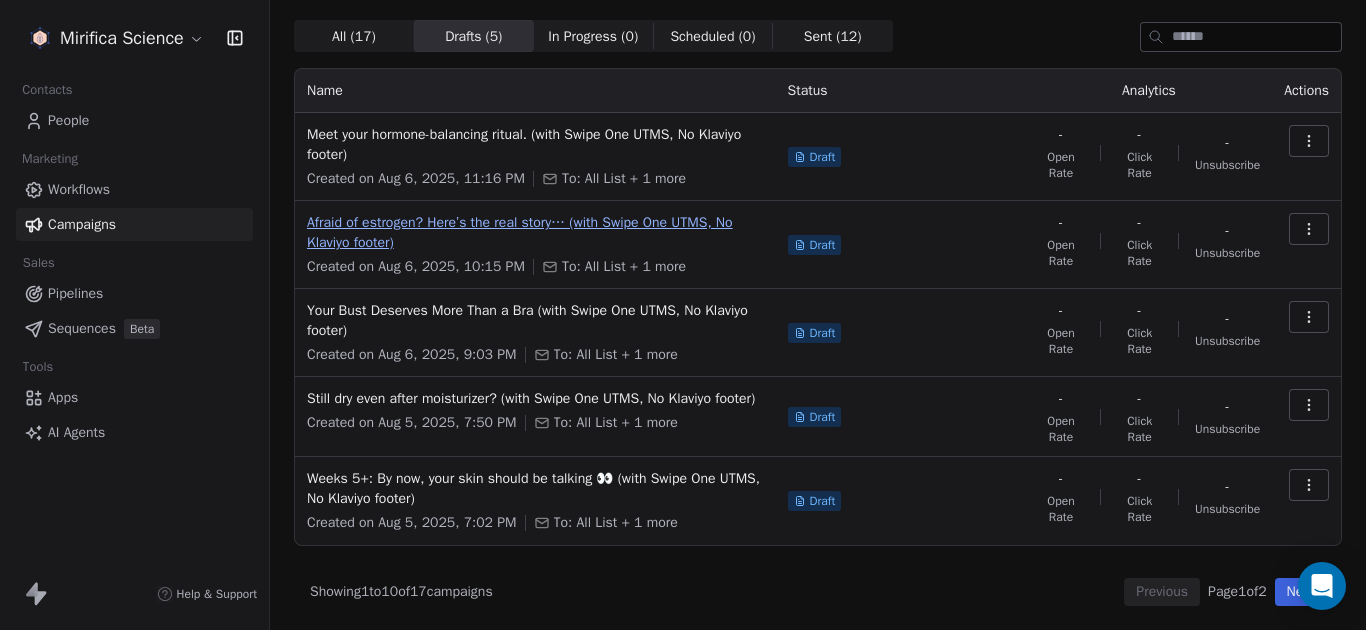 click on "Afraid of estrogen? Here’s the real story… (with Swipe One UTMS, No Klaviyo footer)" at bounding box center [535, 233] 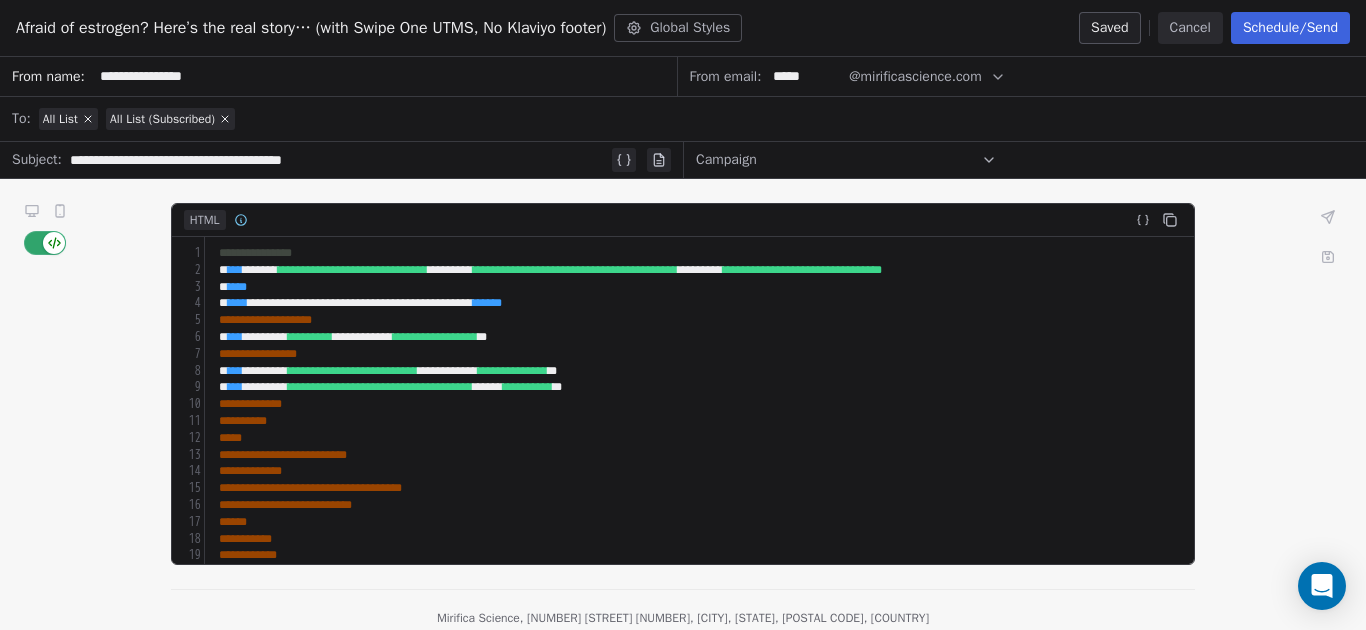 click on "Cancel" at bounding box center (1190, 28) 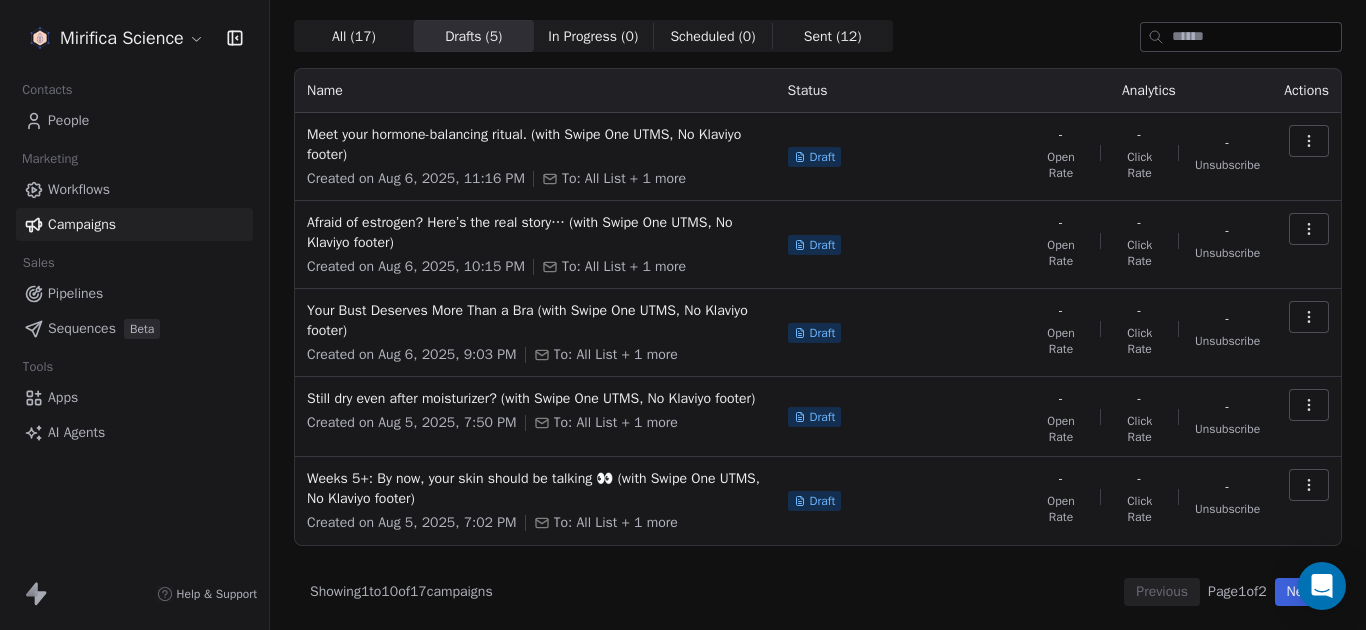 click at bounding box center [1256, 37] 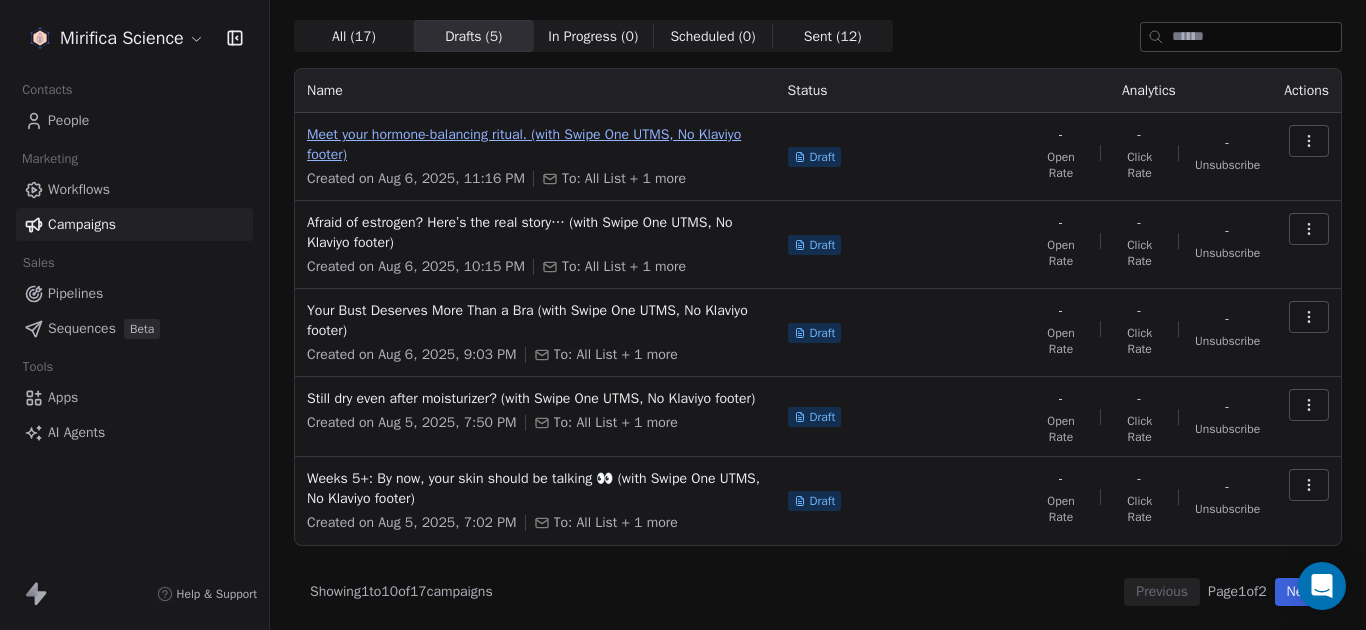 click on "Meet your hormone-balancing ritual. (with Swipe One UTMS, No Klaviyo footer)" at bounding box center (535, 145) 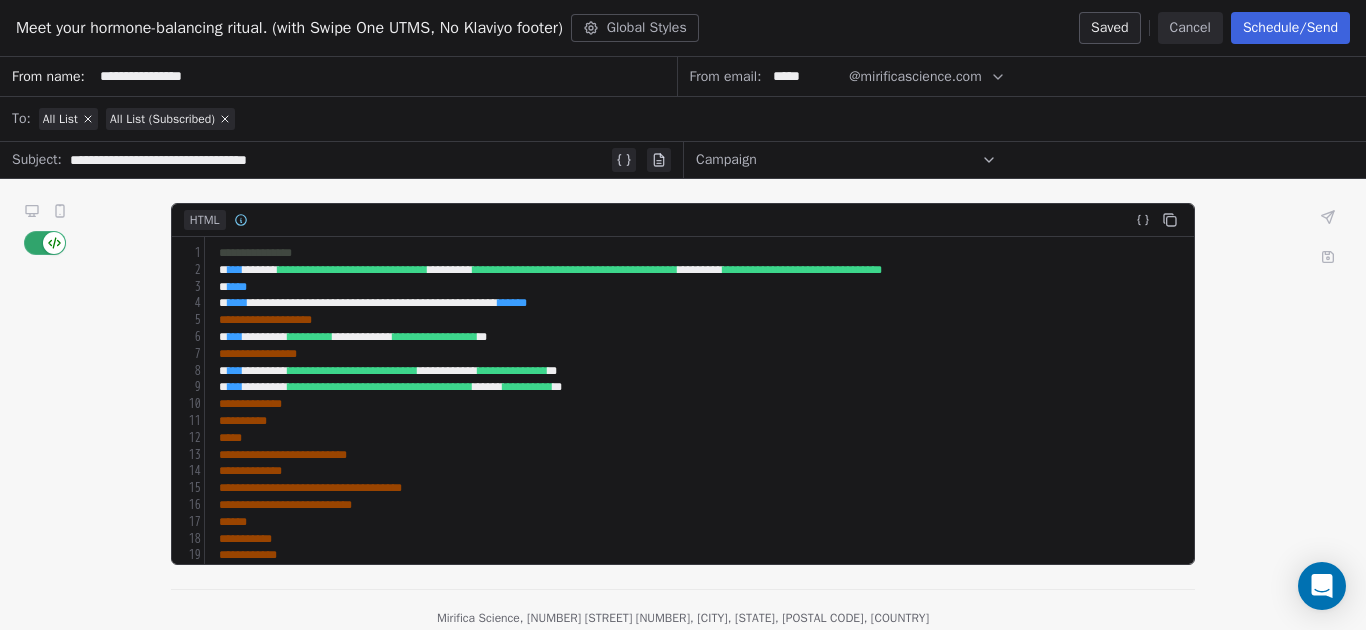 click on "Cancel" at bounding box center [1190, 28] 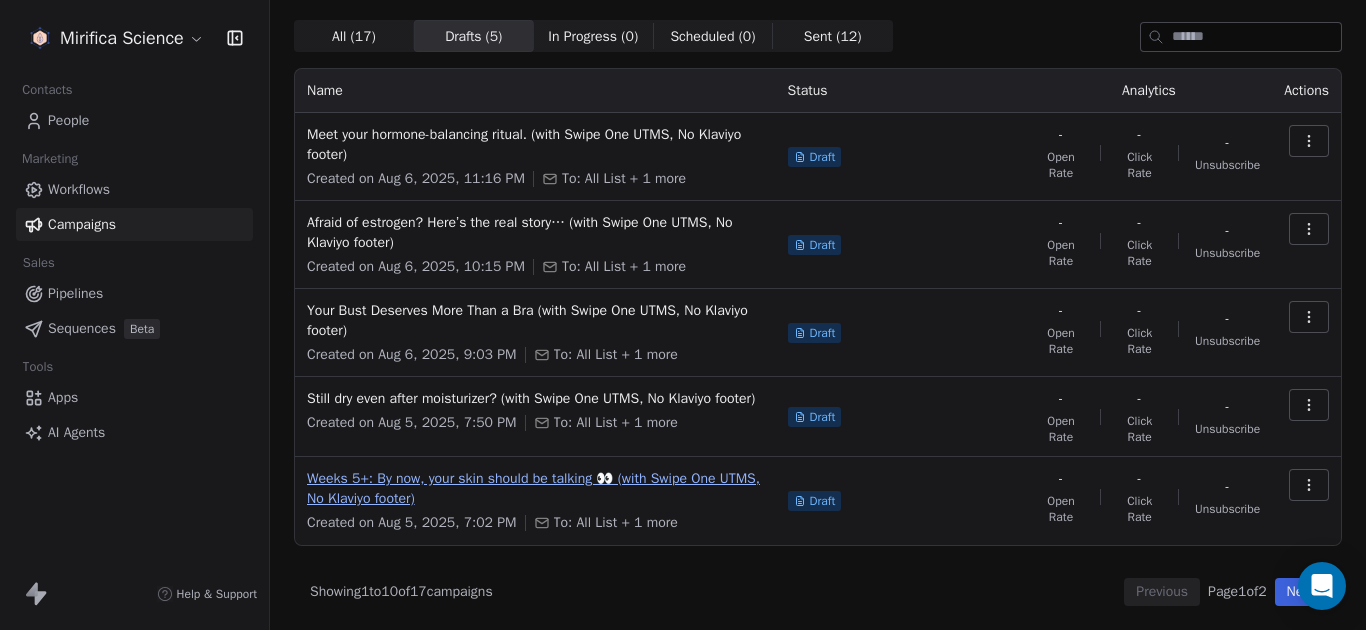 click on "Weeks 5+: By now, your skin should be talking 👀 (with Swipe One UTMS, No Klaviyo footer)" at bounding box center (535, 489) 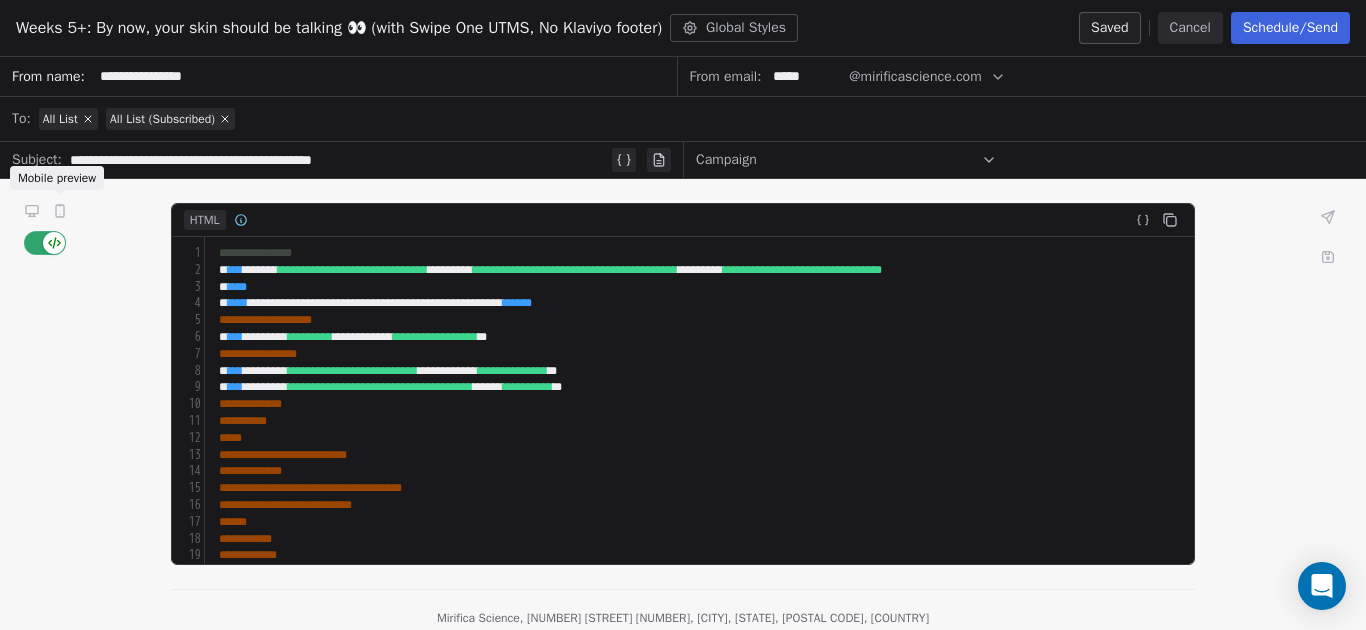 click 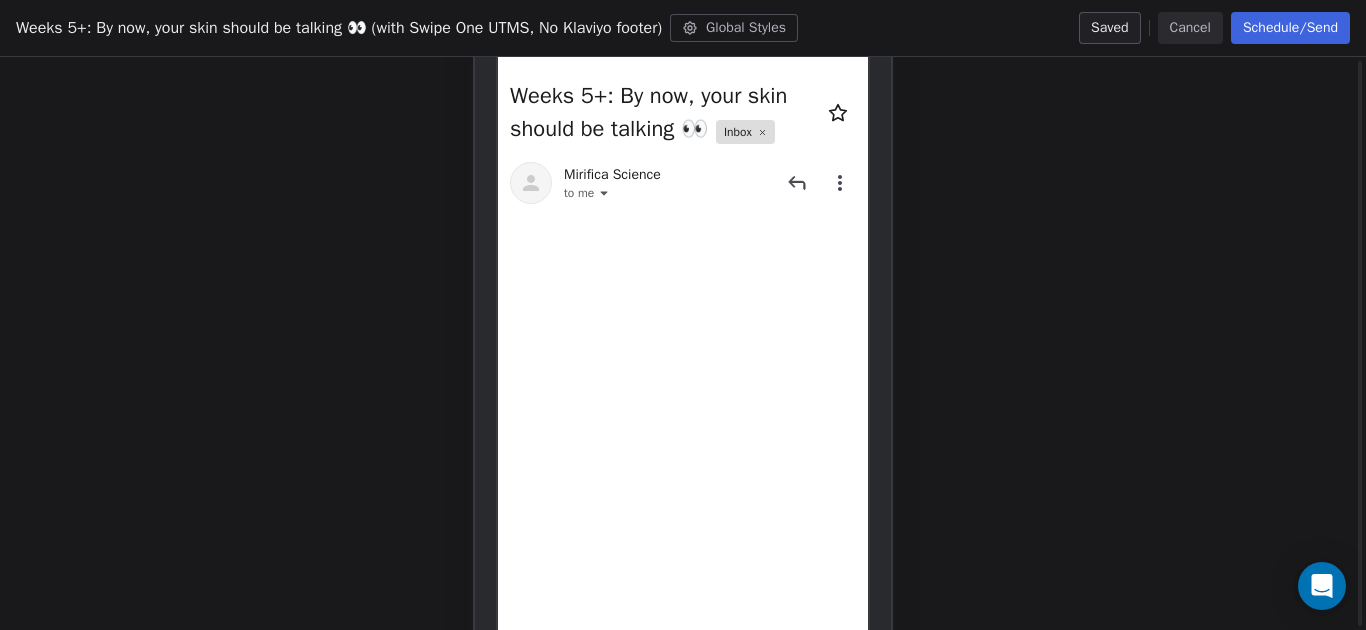 scroll, scrollTop: 0, scrollLeft: 0, axis: both 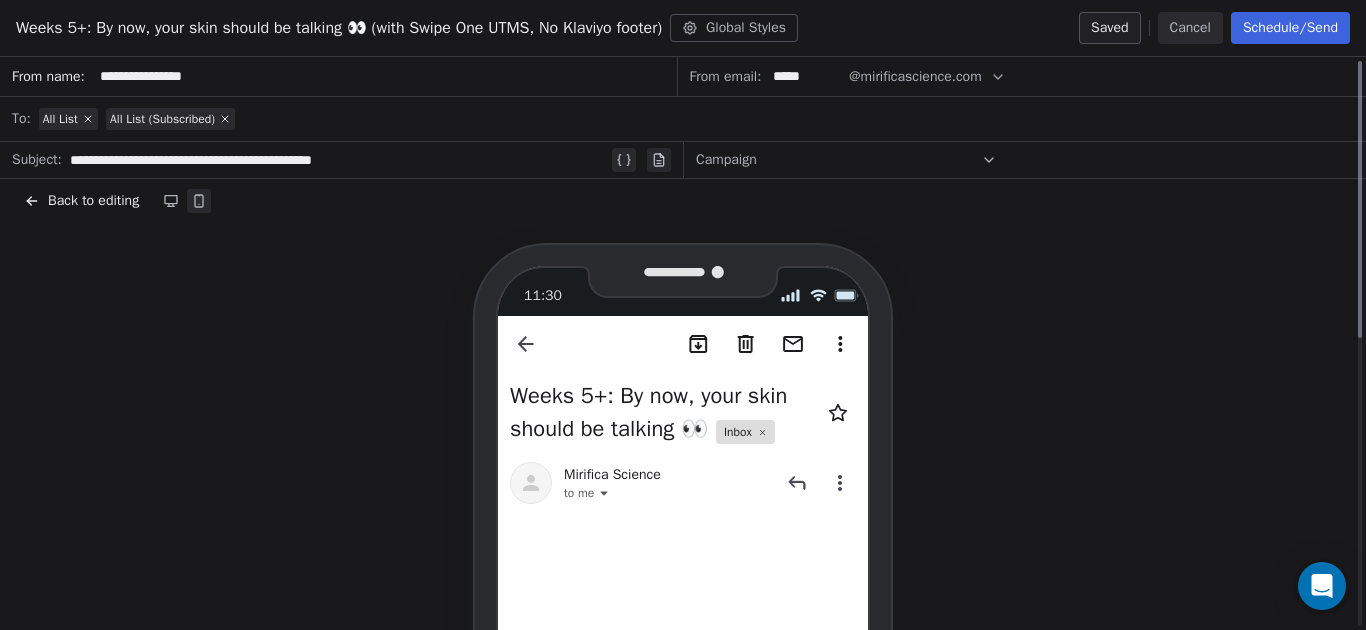 click 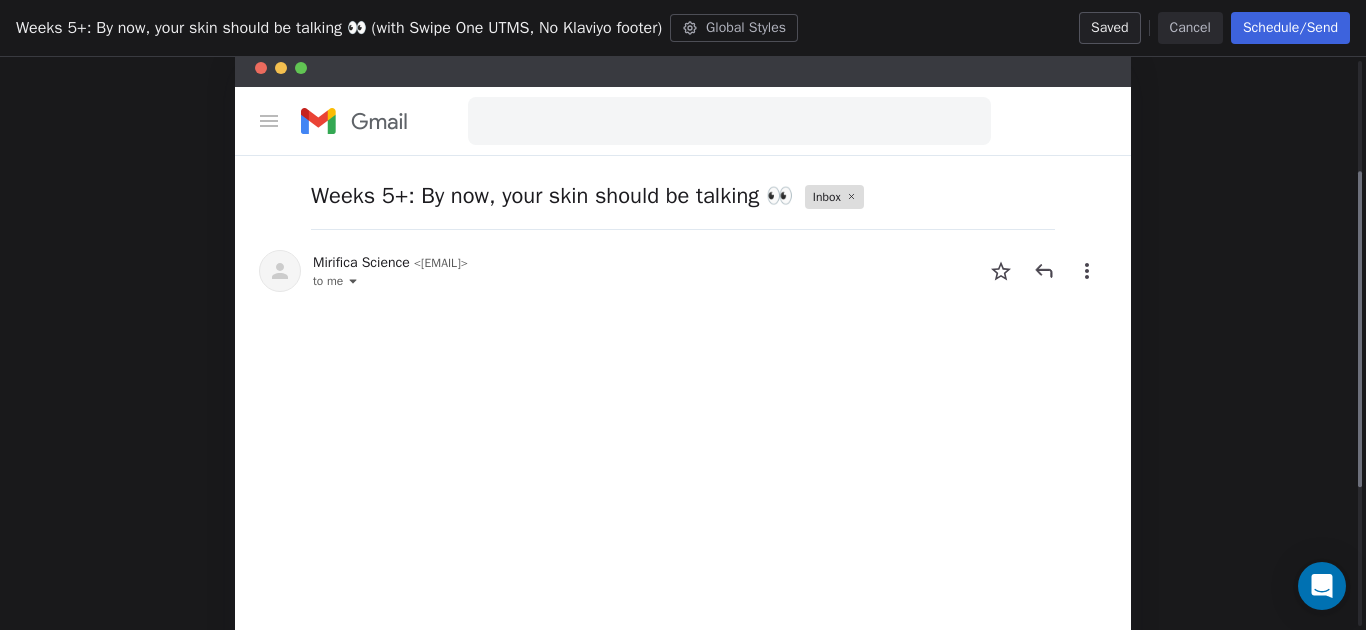 scroll, scrollTop: 200, scrollLeft: 0, axis: vertical 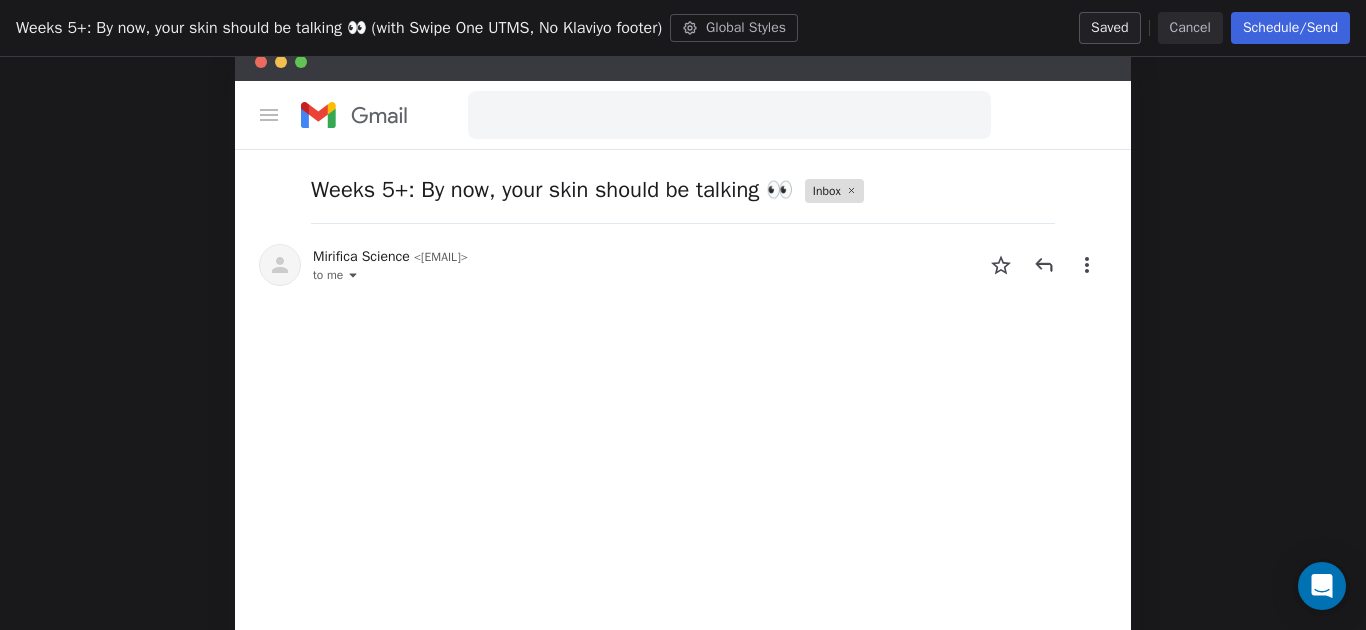 type 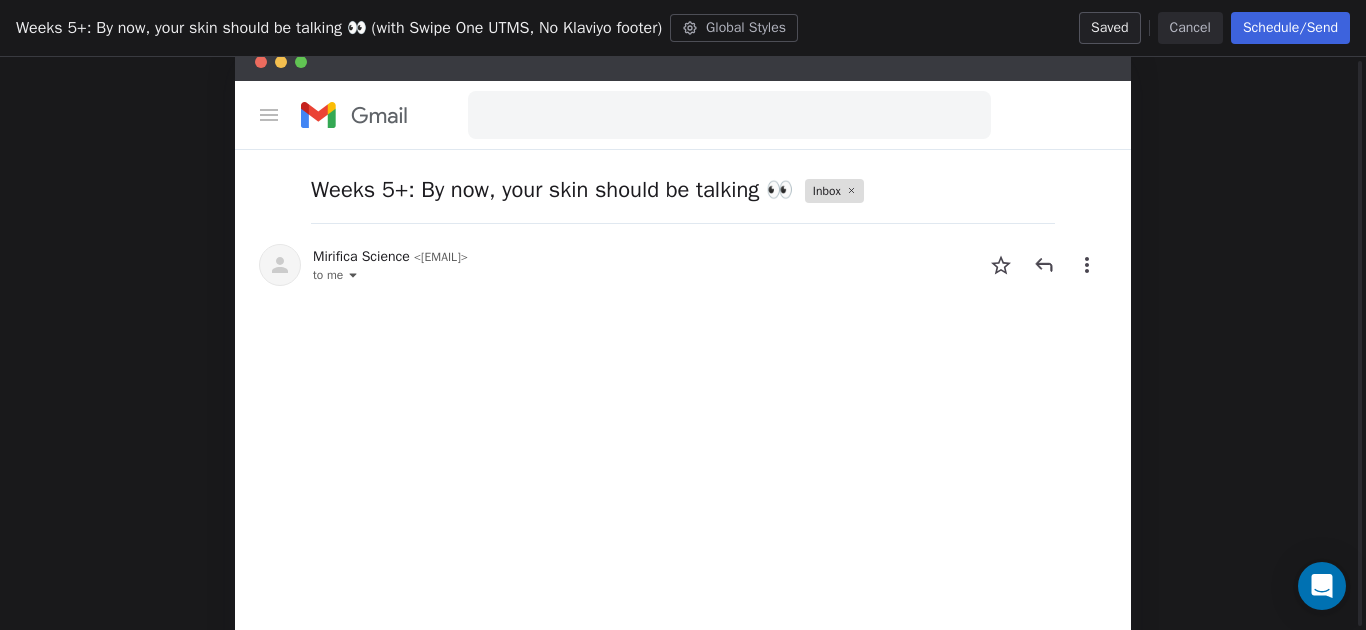 scroll, scrollTop: 220, scrollLeft: 0, axis: vertical 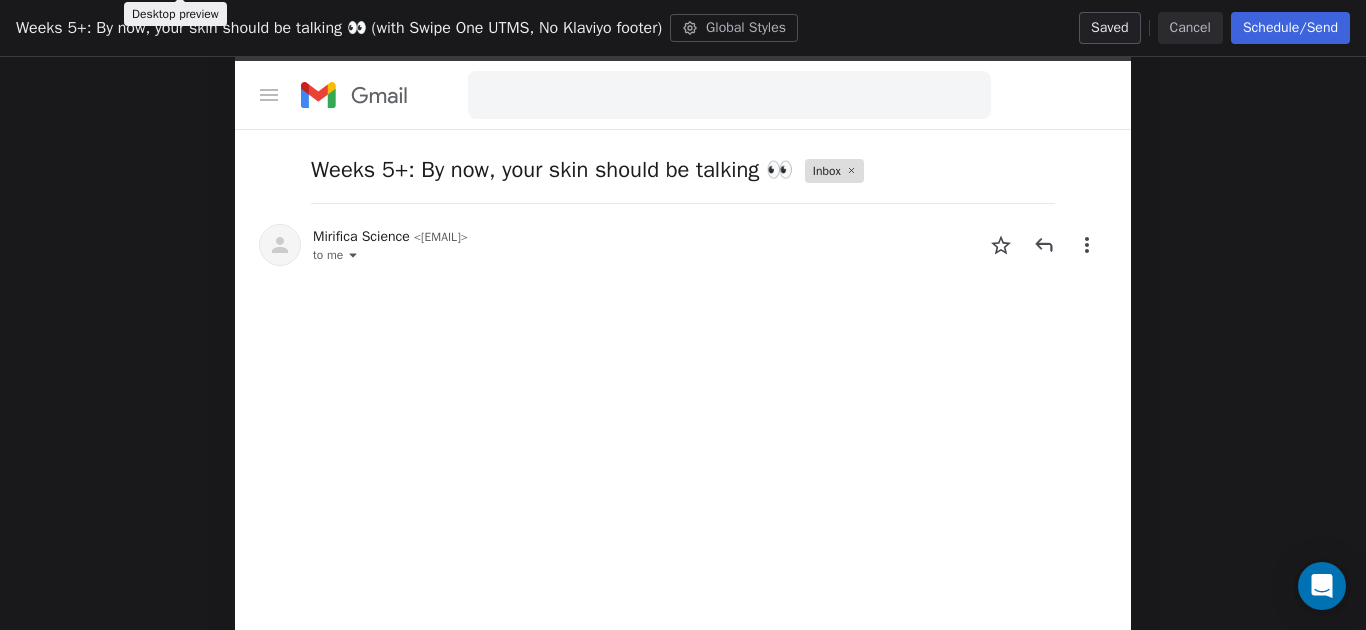 click on "Cancel" at bounding box center (1190, 28) 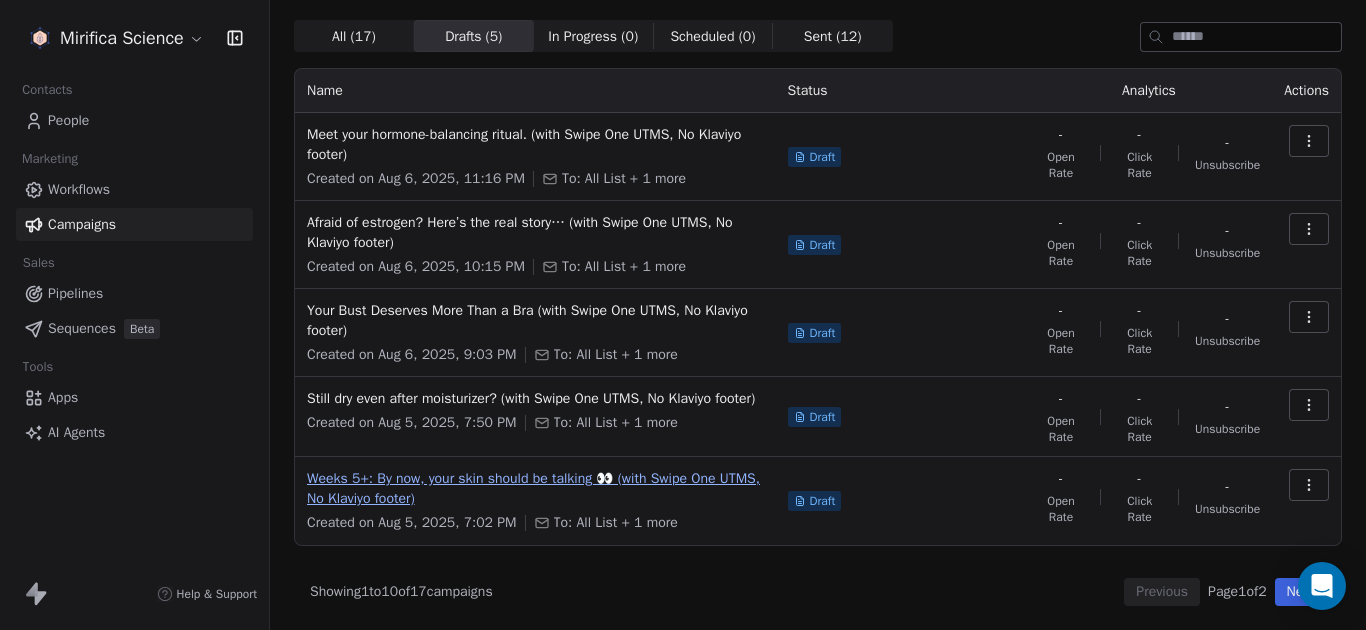 click on "Weeks 5+: By now, your skin should be talking 👀 (with Swipe One UTMS, No Klaviyo footer)" at bounding box center [535, 489] 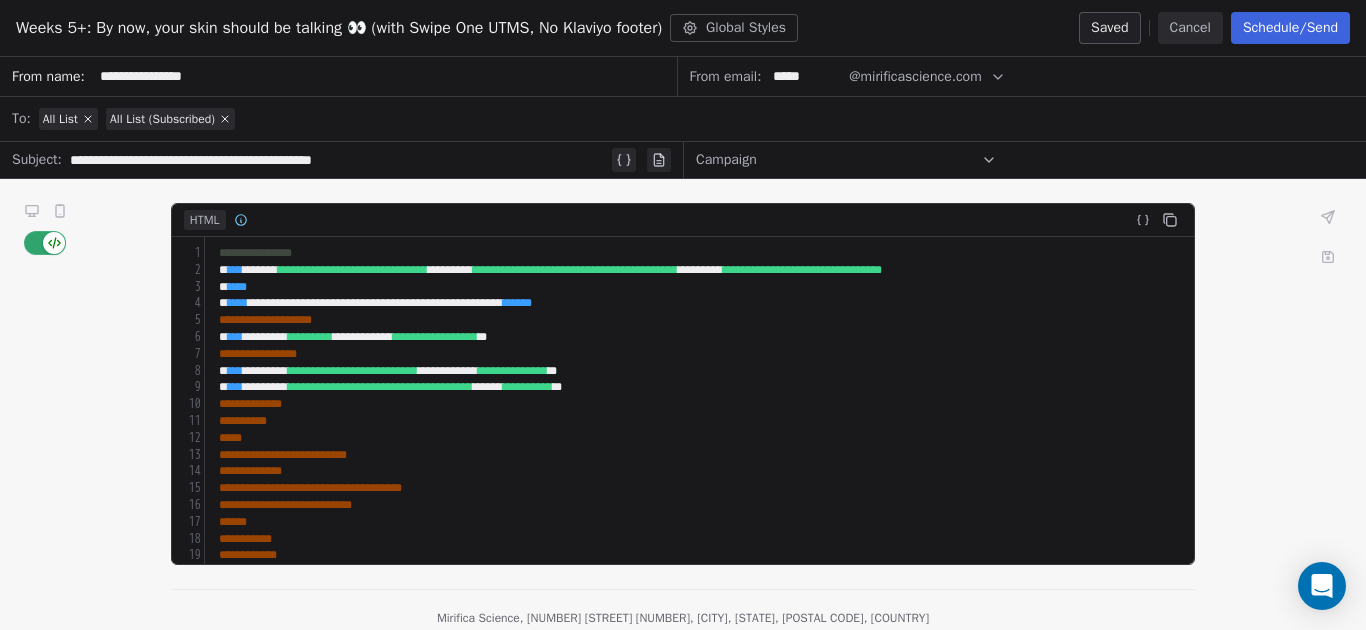 click 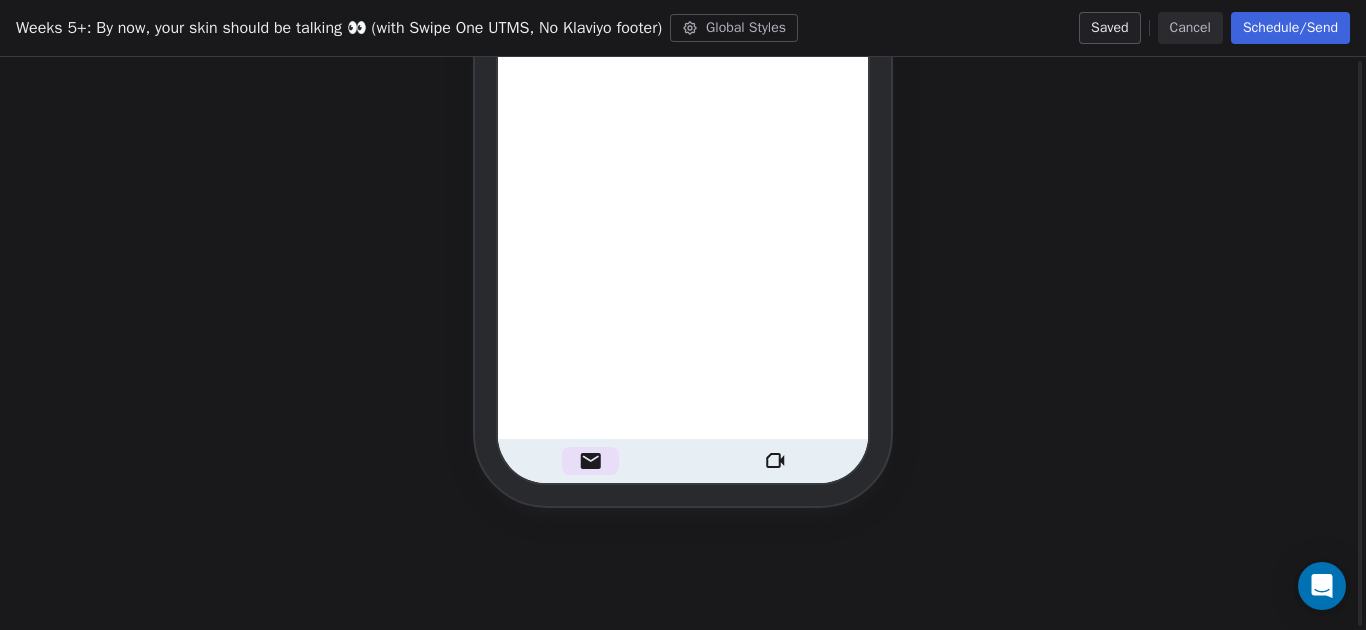 scroll, scrollTop: 0, scrollLeft: 0, axis: both 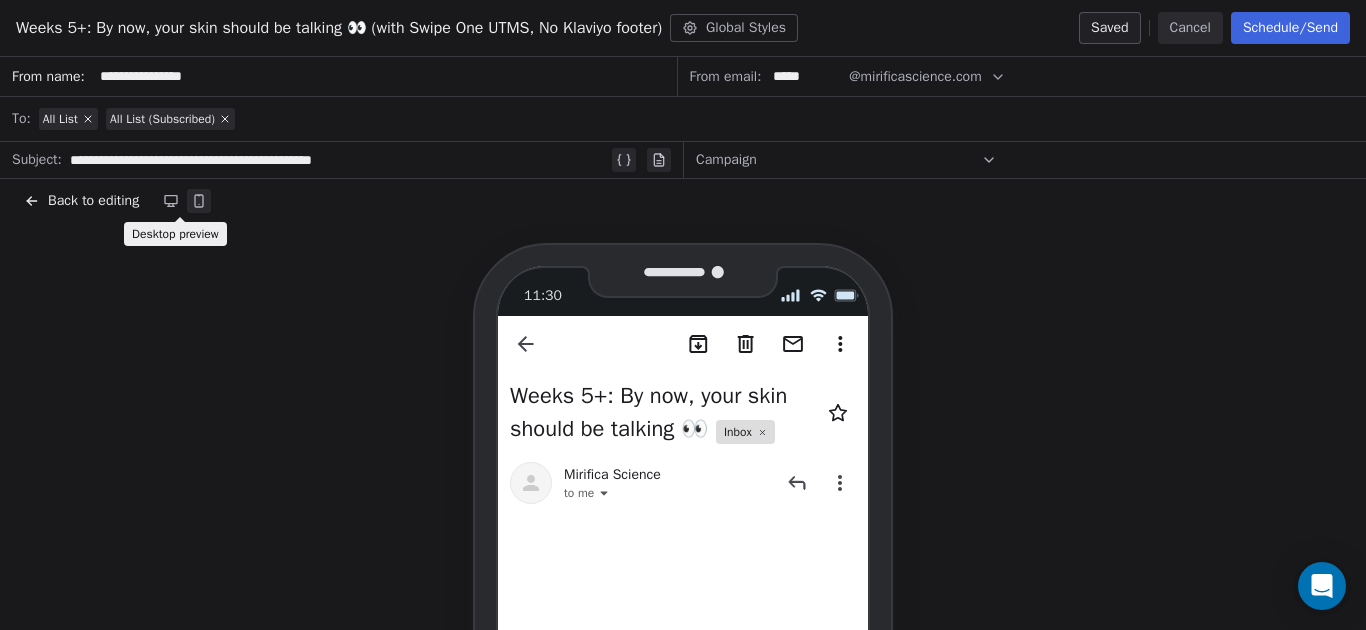 click at bounding box center (171, 201) 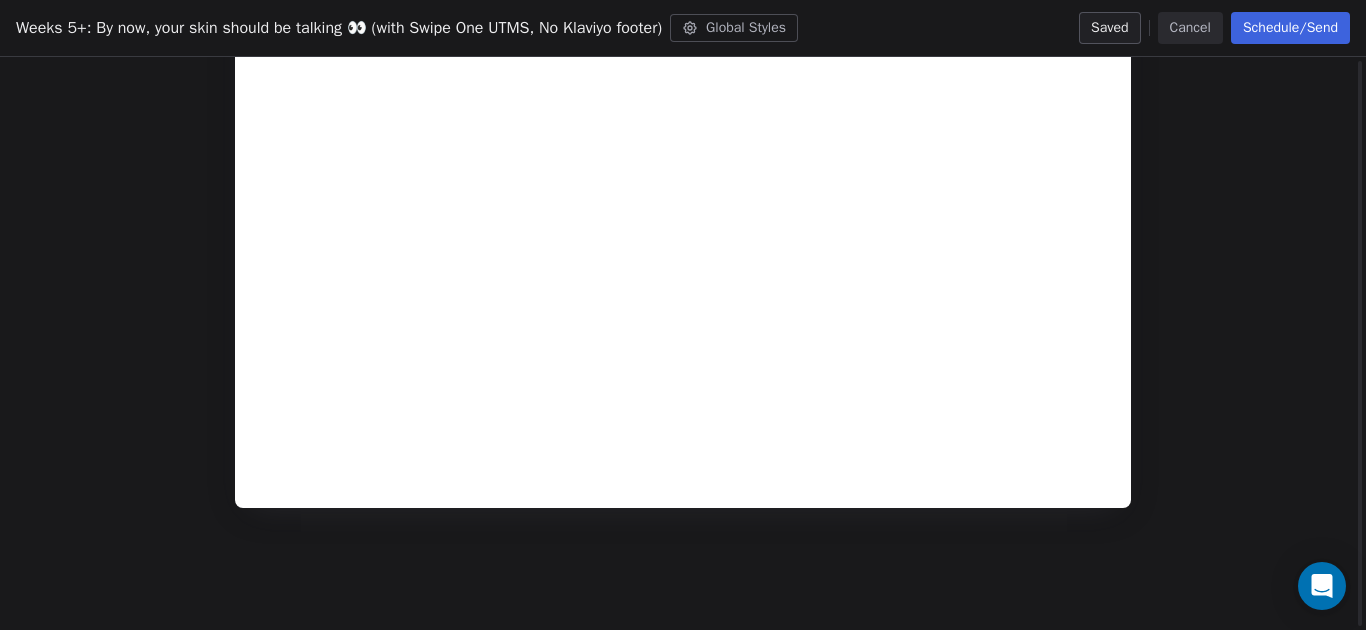 scroll, scrollTop: 0, scrollLeft: 0, axis: both 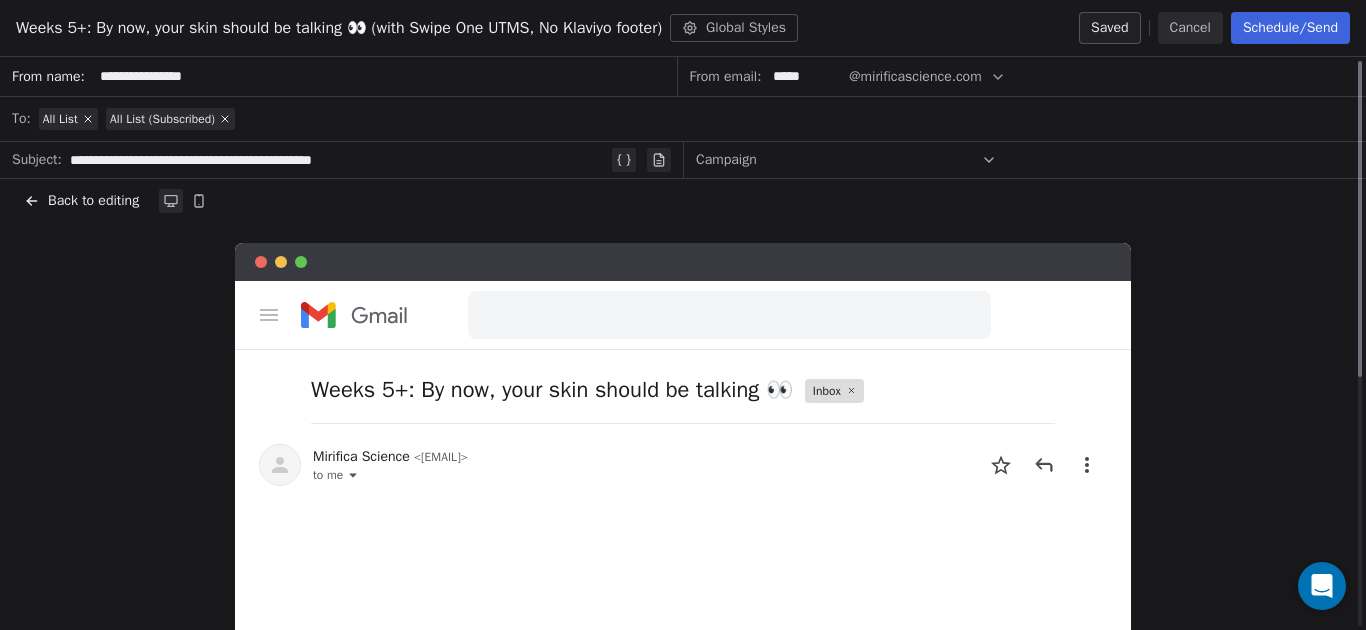 click on "Cancel" at bounding box center (1190, 28) 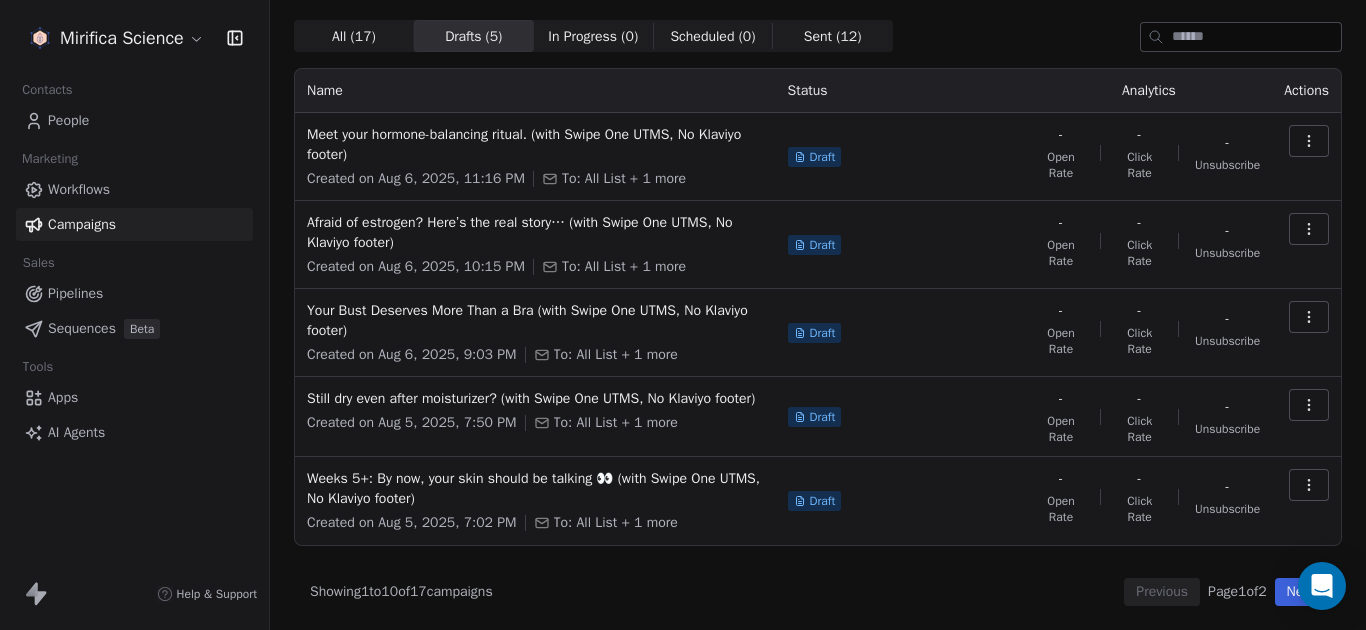 click on "Next" at bounding box center (1300, 592) 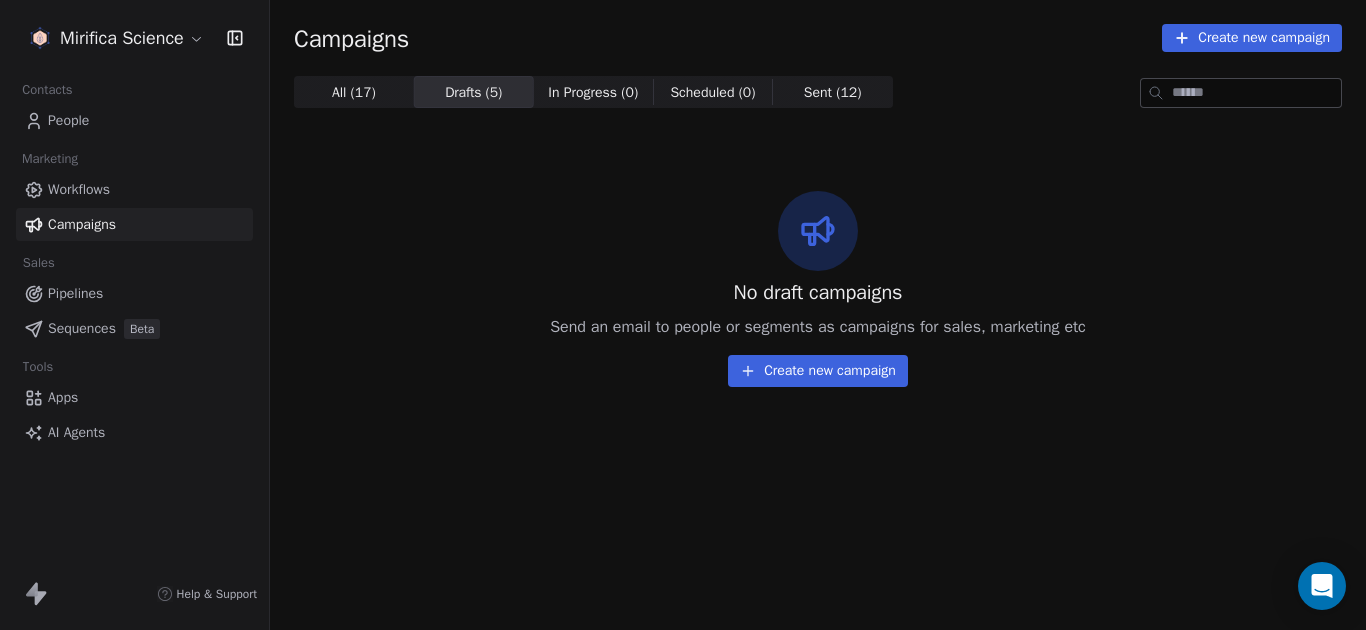 scroll, scrollTop: 0, scrollLeft: 0, axis: both 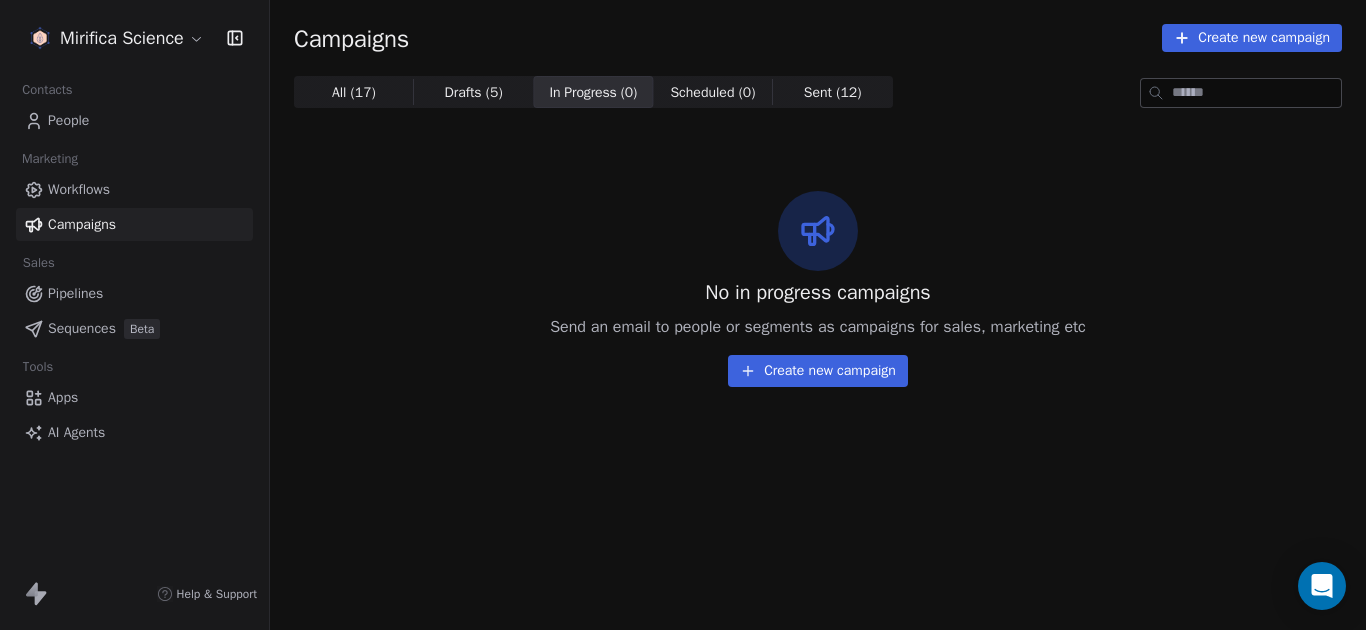 click on "Drafts ( 5 )" at bounding box center [473, 92] 